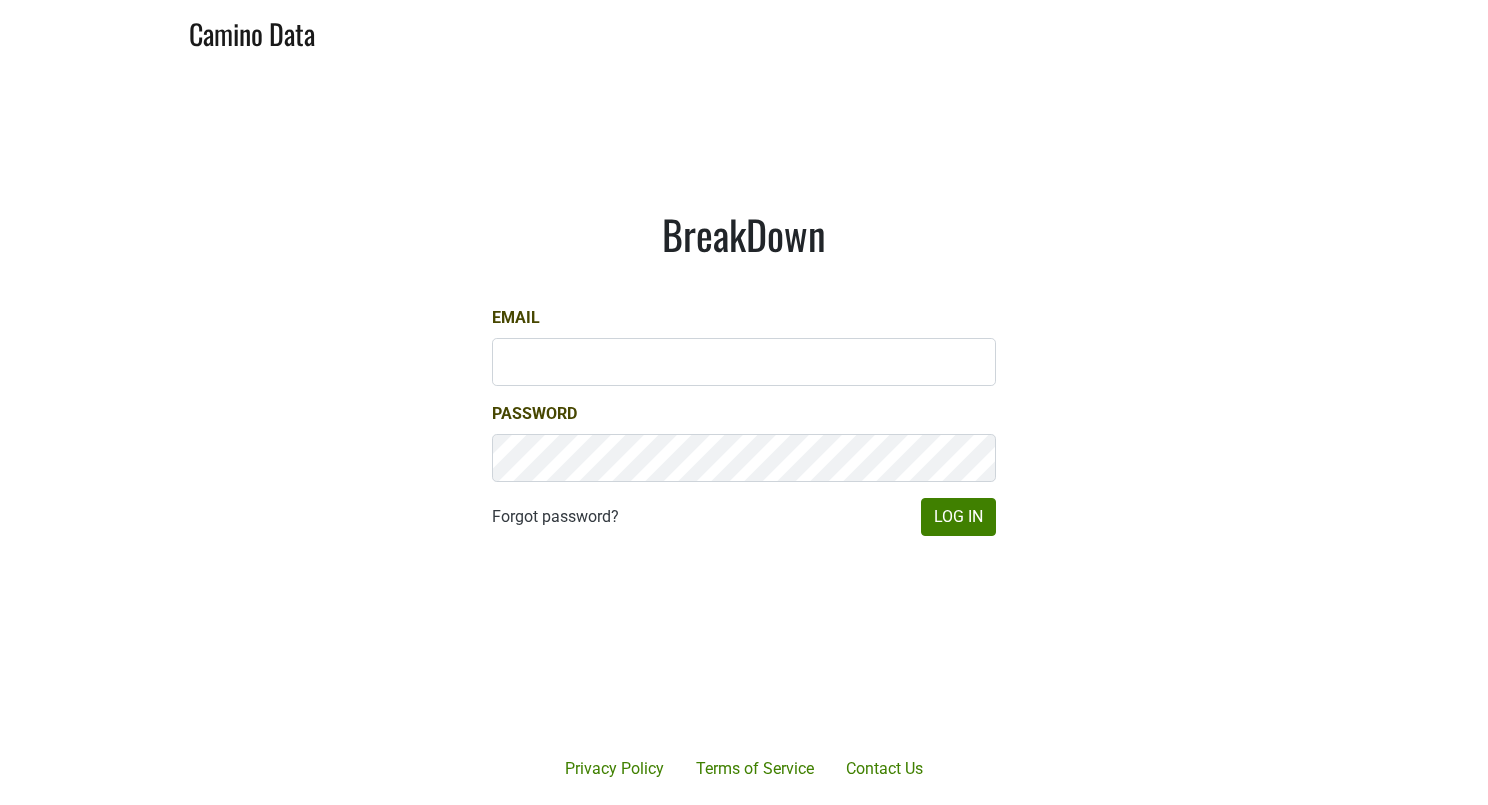 scroll, scrollTop: 0, scrollLeft: 0, axis: both 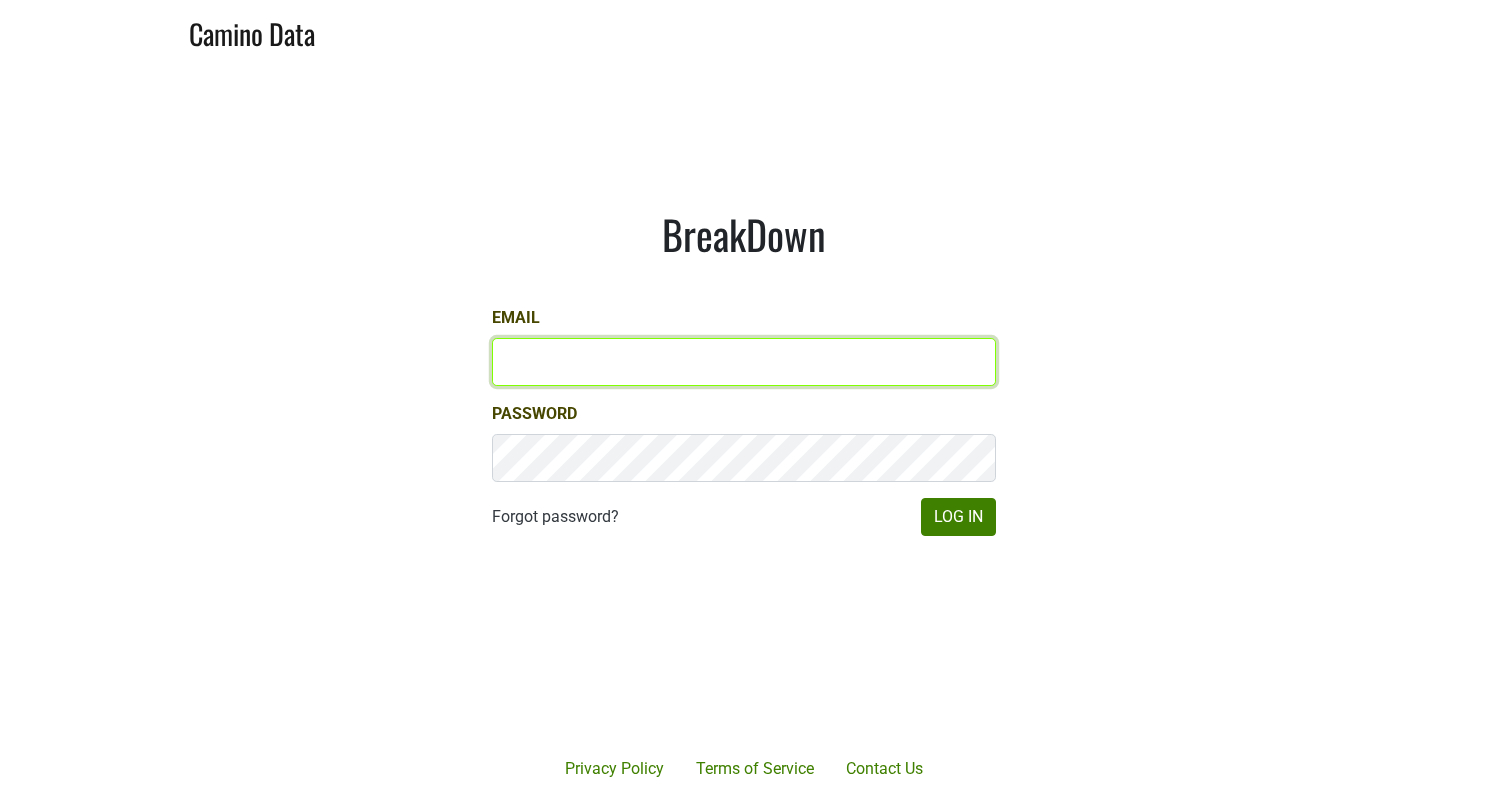 click on "Email" at bounding box center [744, 362] 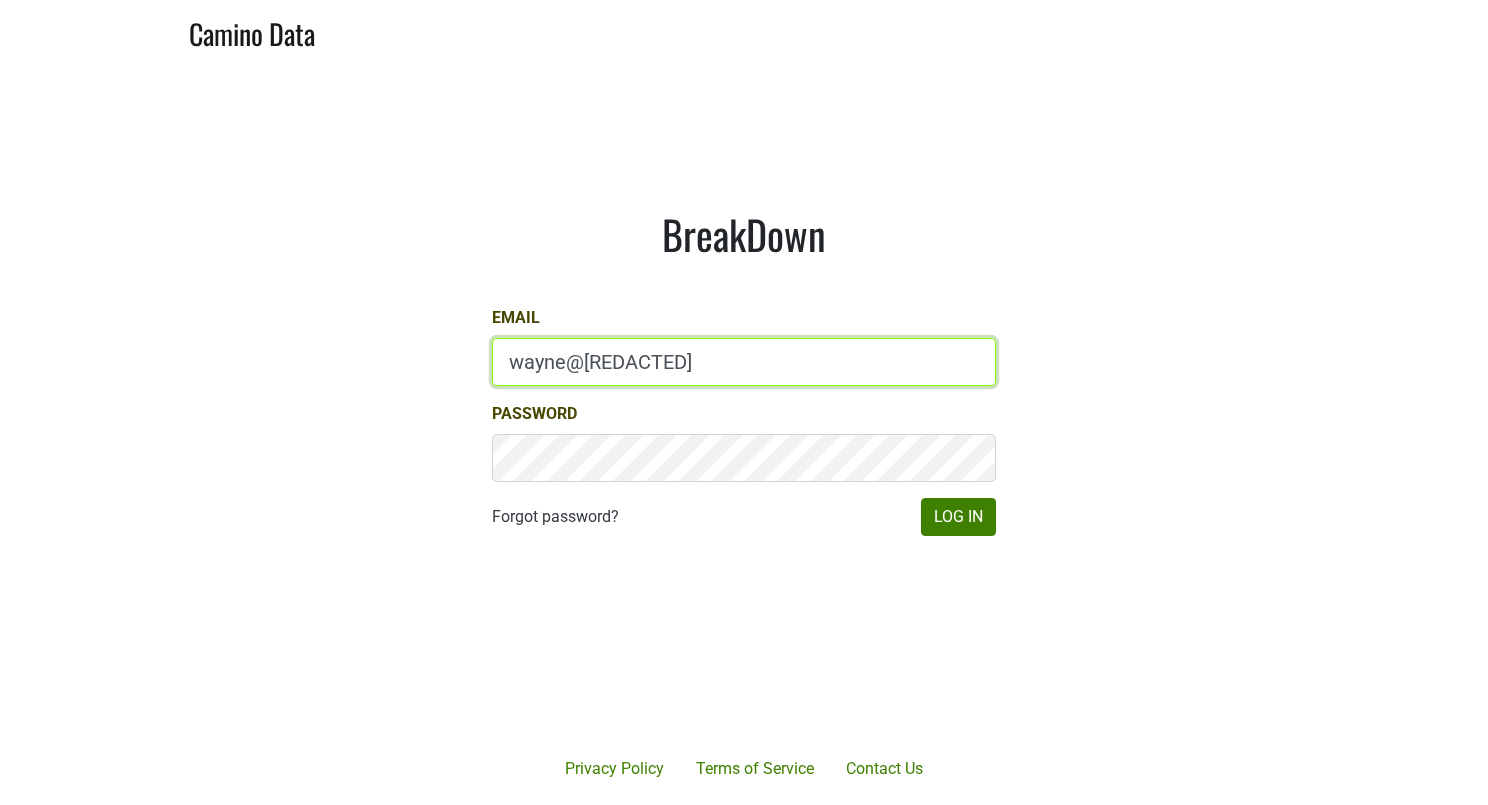 type on "wayne@[REDACTED]" 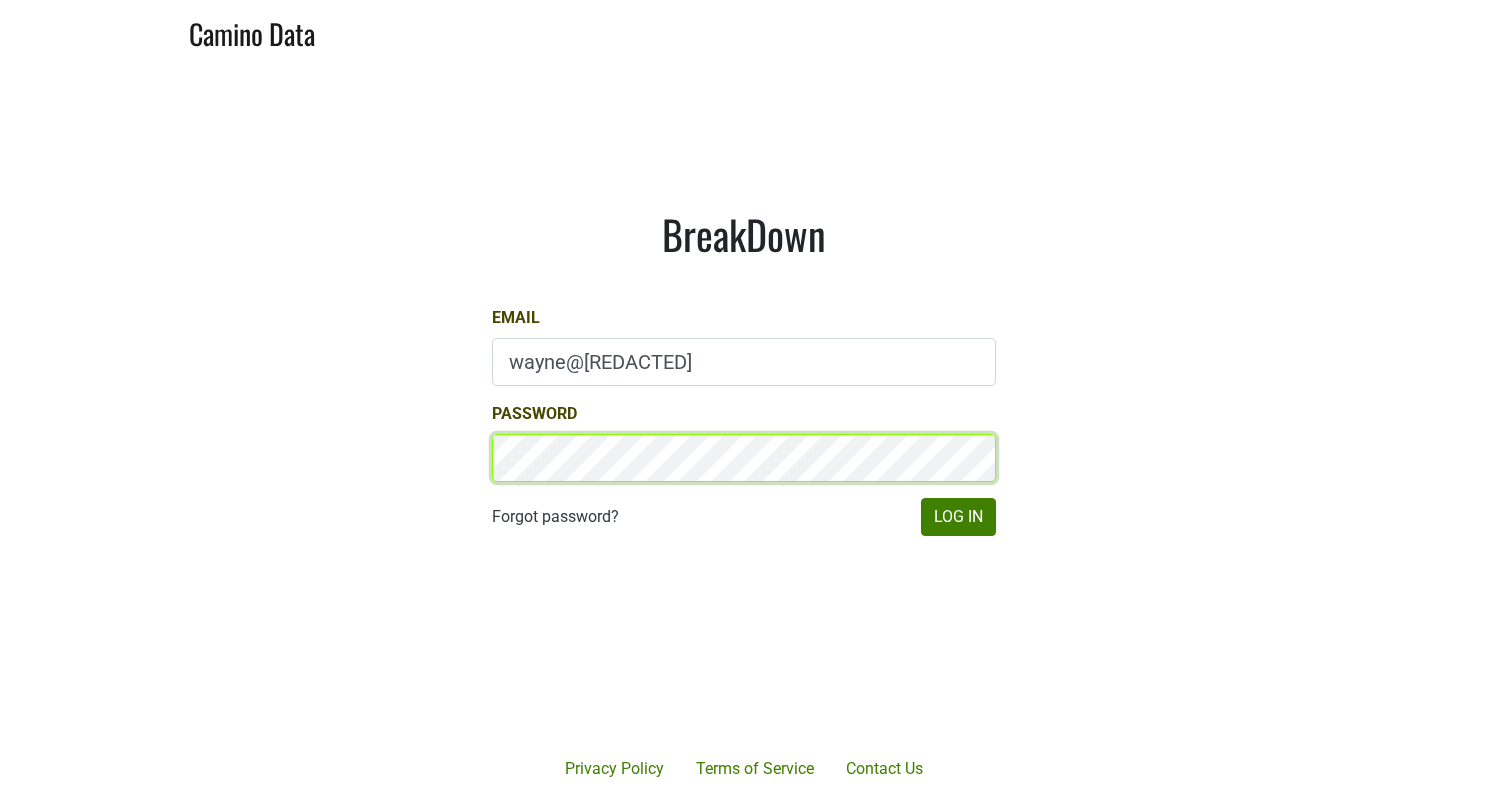 click on "Log In" at bounding box center [958, 517] 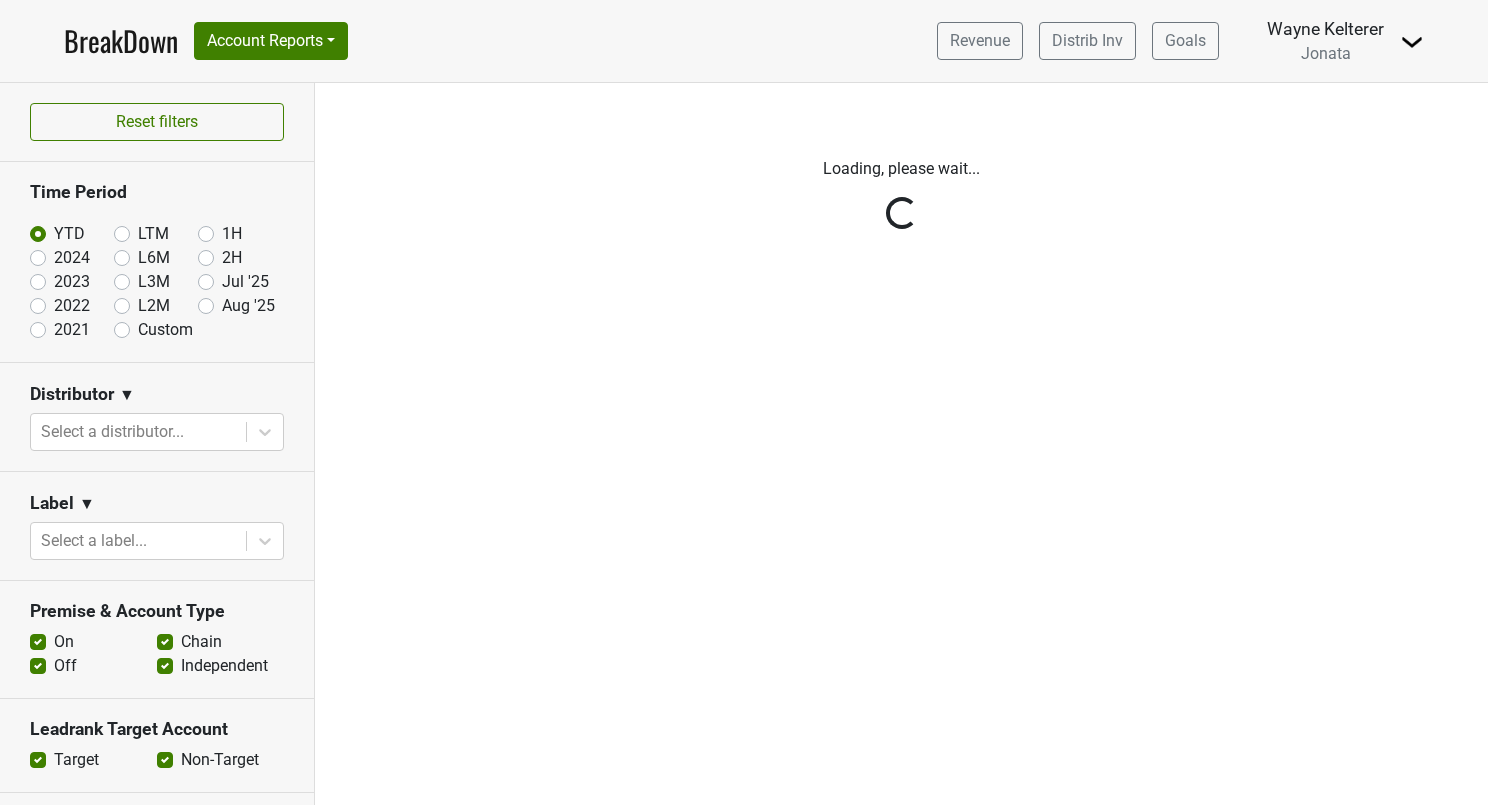 scroll, scrollTop: 0, scrollLeft: 0, axis: both 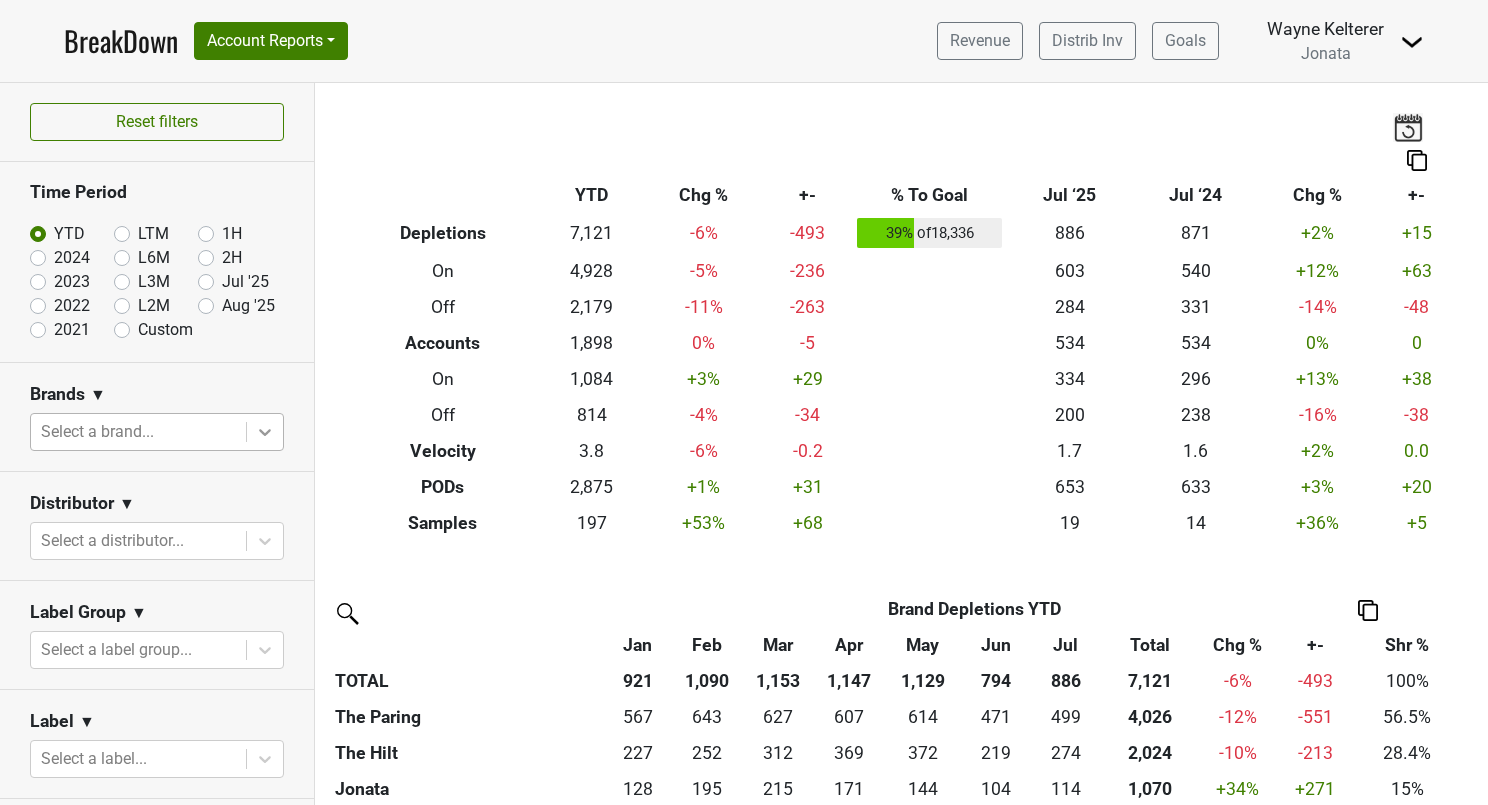 click at bounding box center [265, 432] 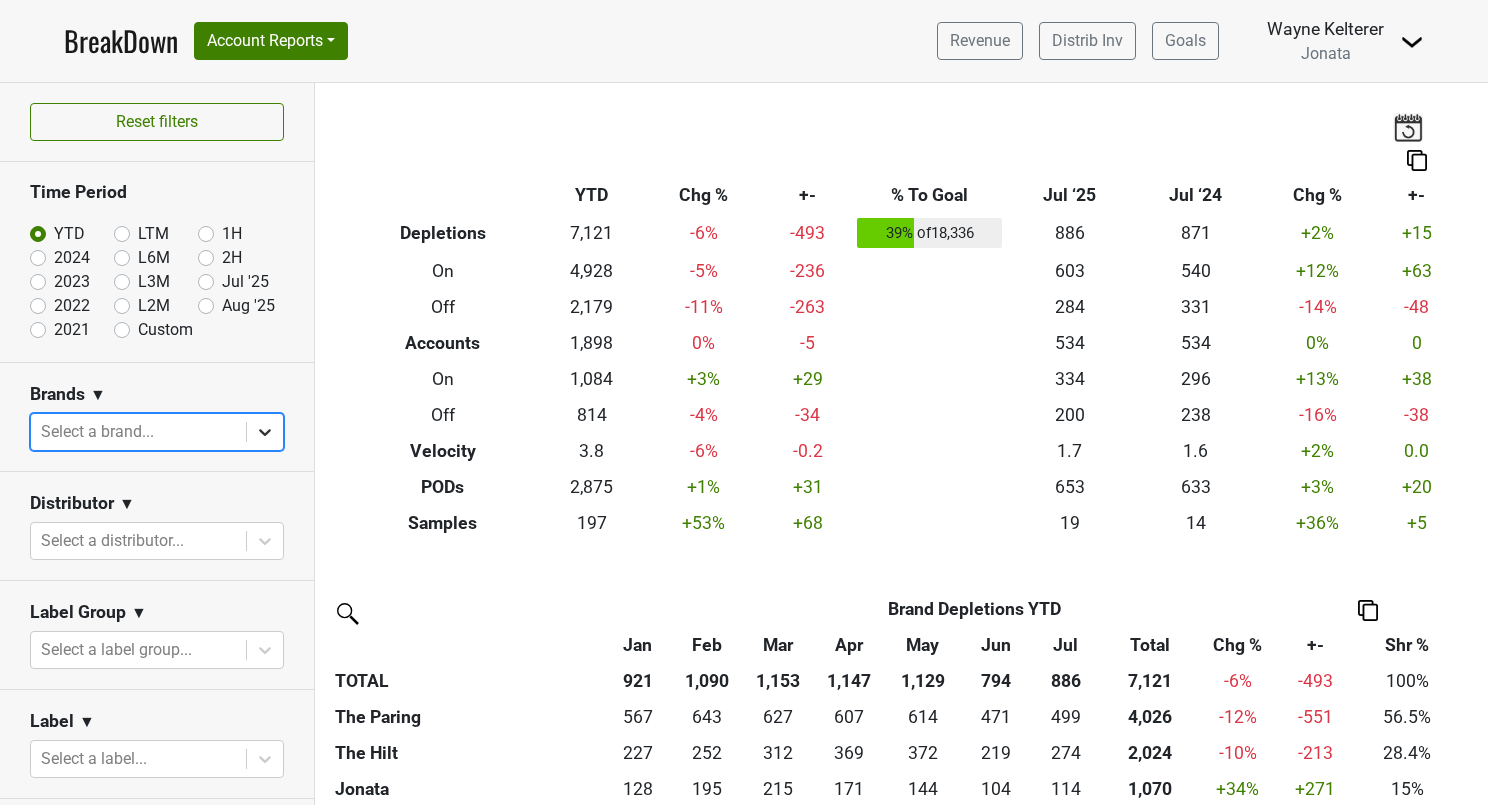 click at bounding box center (265, 432) 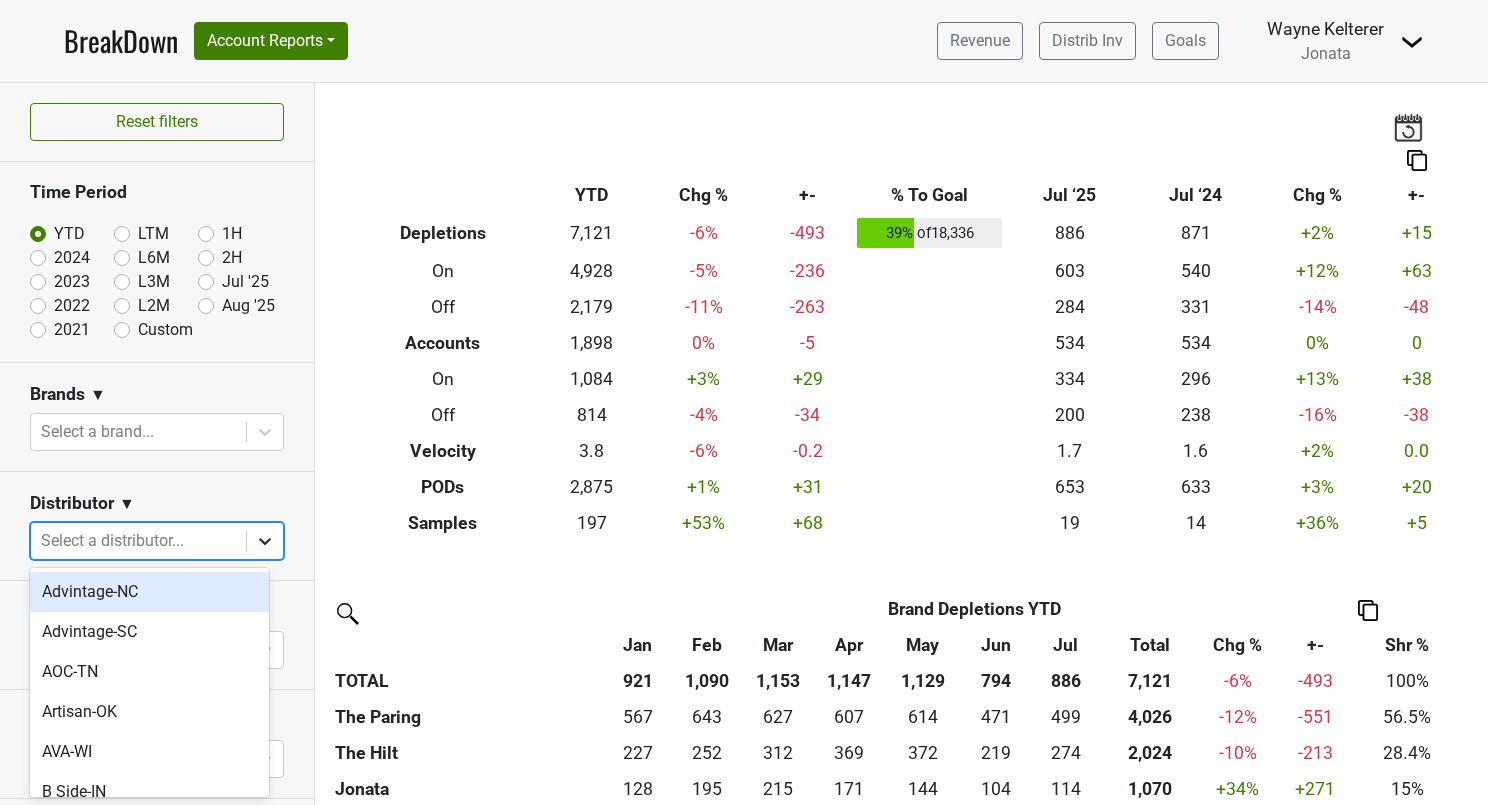 click 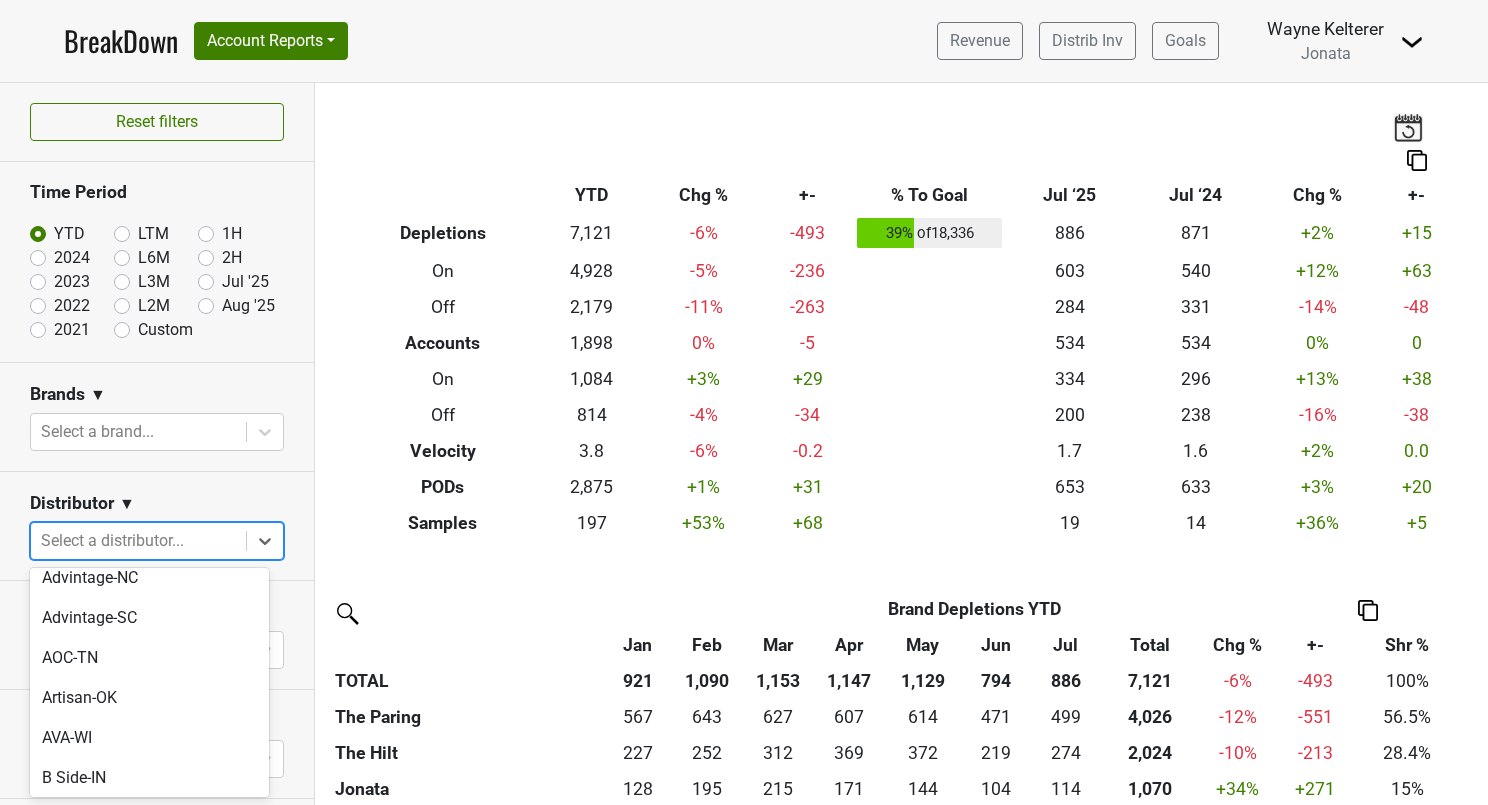 scroll, scrollTop: 0, scrollLeft: 0, axis: both 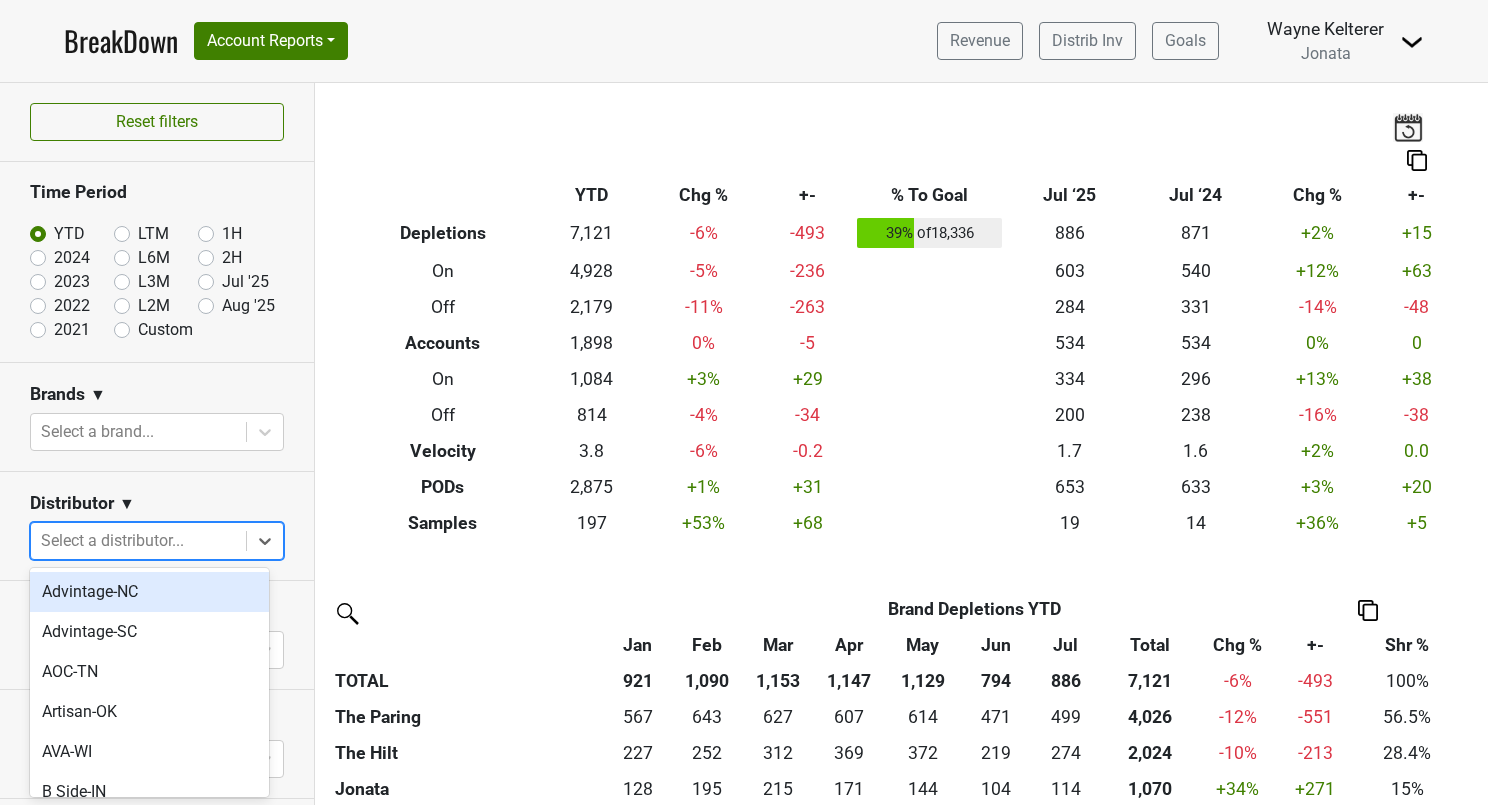click on "Distributor ▼ option Advintage-NC focused, 1 of 36. 36 results available. Use Up and Down to choose options, press Enter to select the currently focused option, press Escape to exit the menu, press Tab to select the option and exit the menu. Select a distributor..." at bounding box center (157, 526) 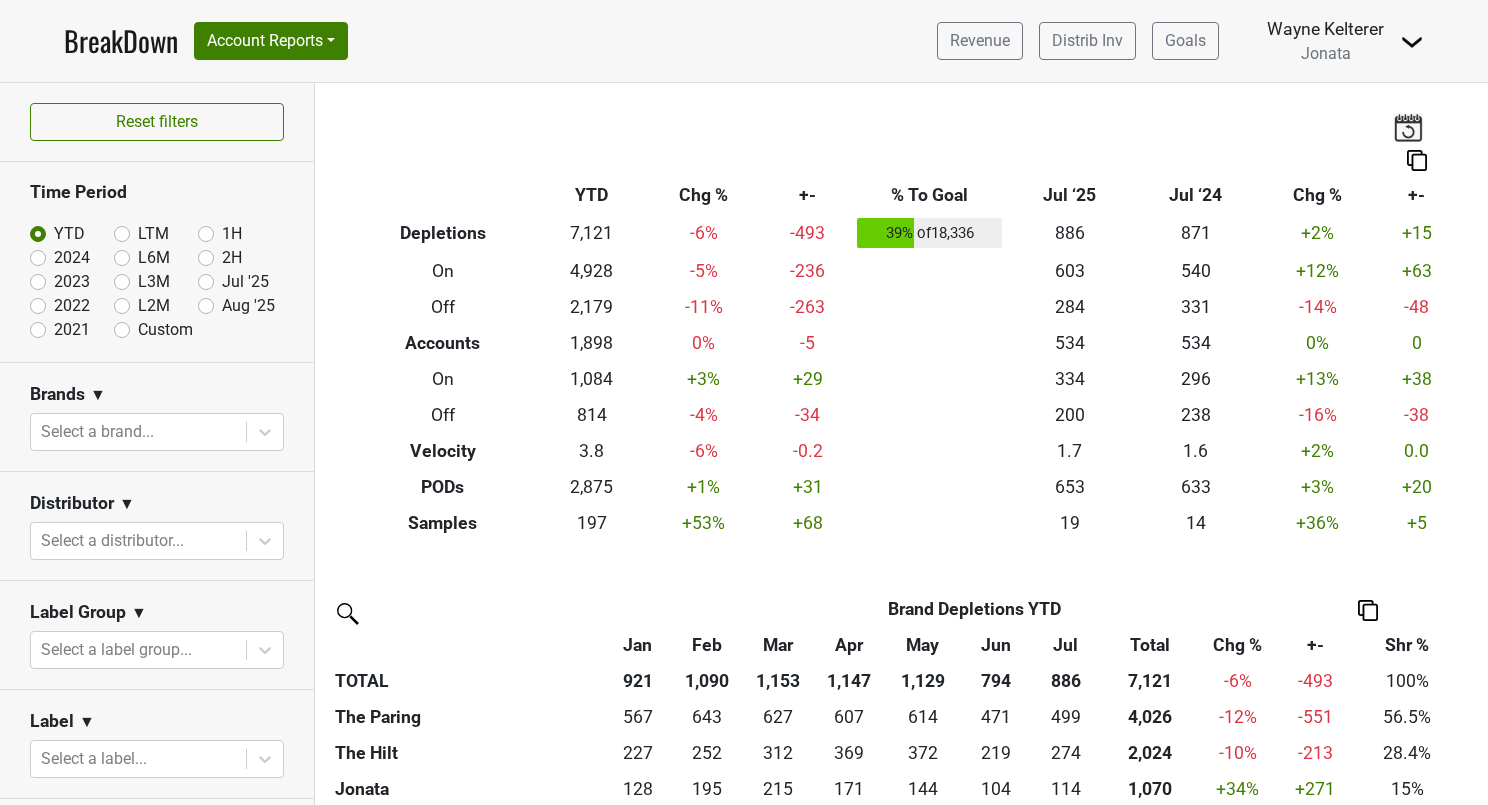 scroll, scrollTop: 160, scrollLeft: 0, axis: vertical 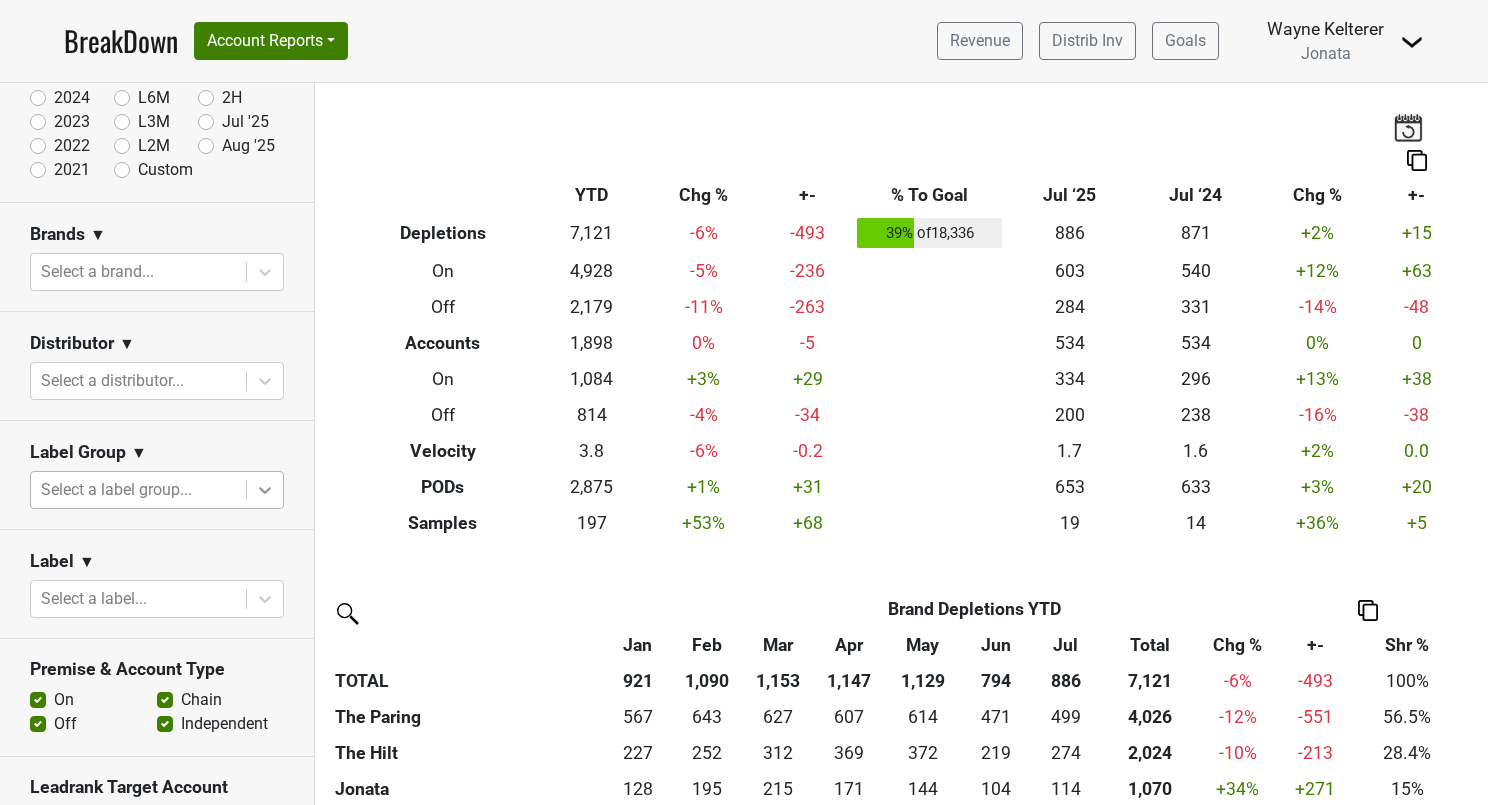 click at bounding box center (265, 490) 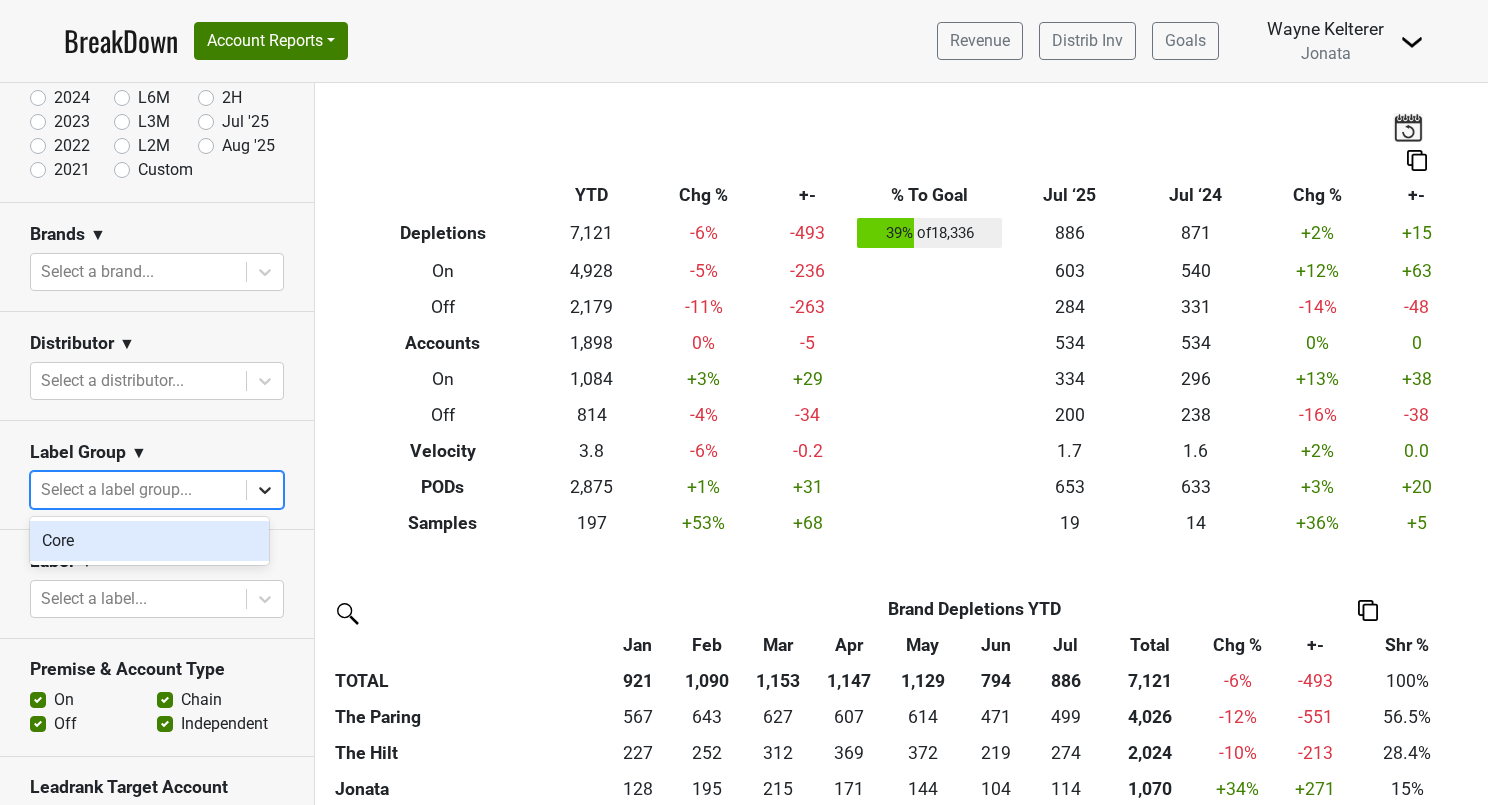 click at bounding box center (265, 490) 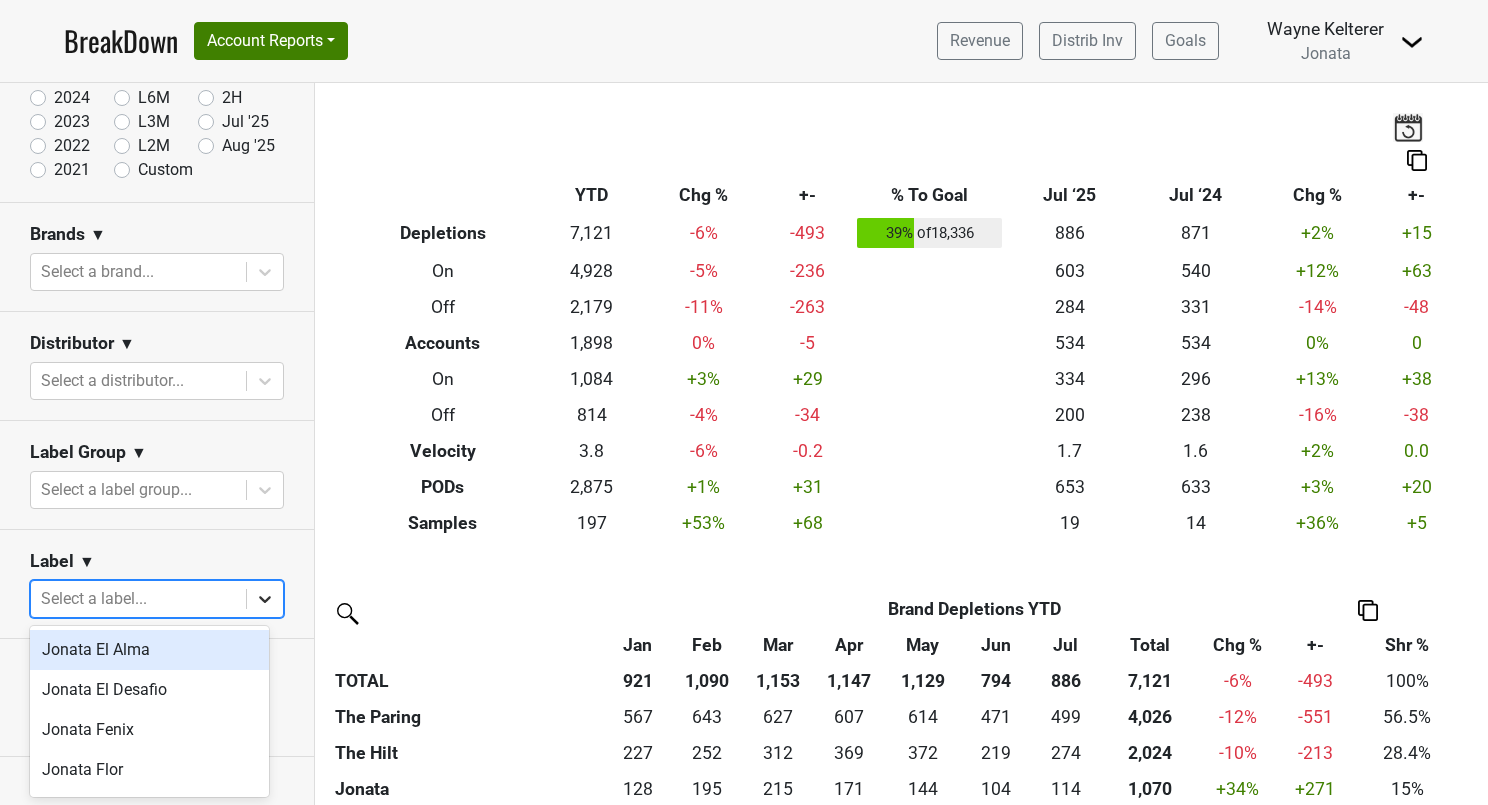 click 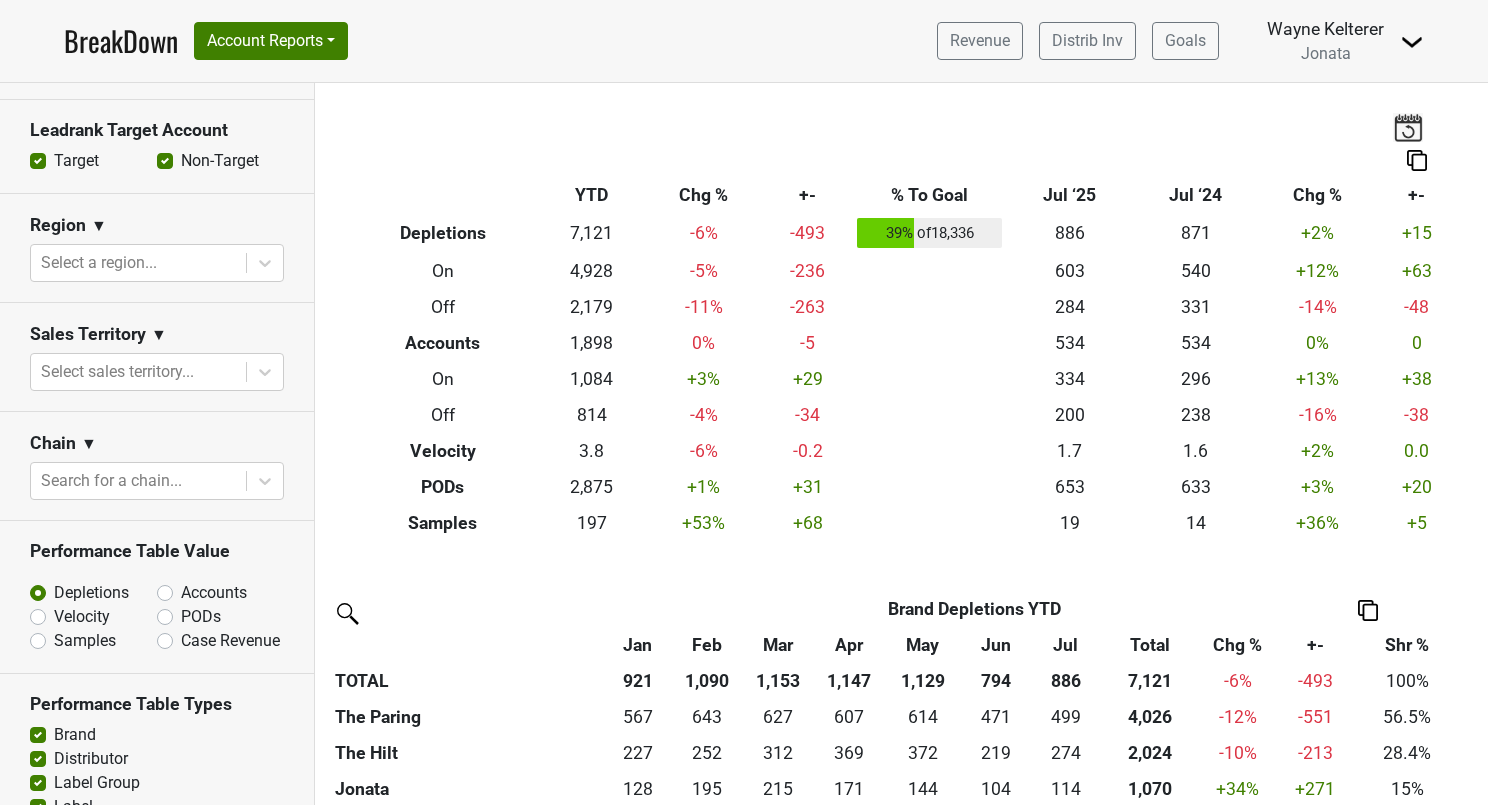 scroll, scrollTop: 852, scrollLeft: 0, axis: vertical 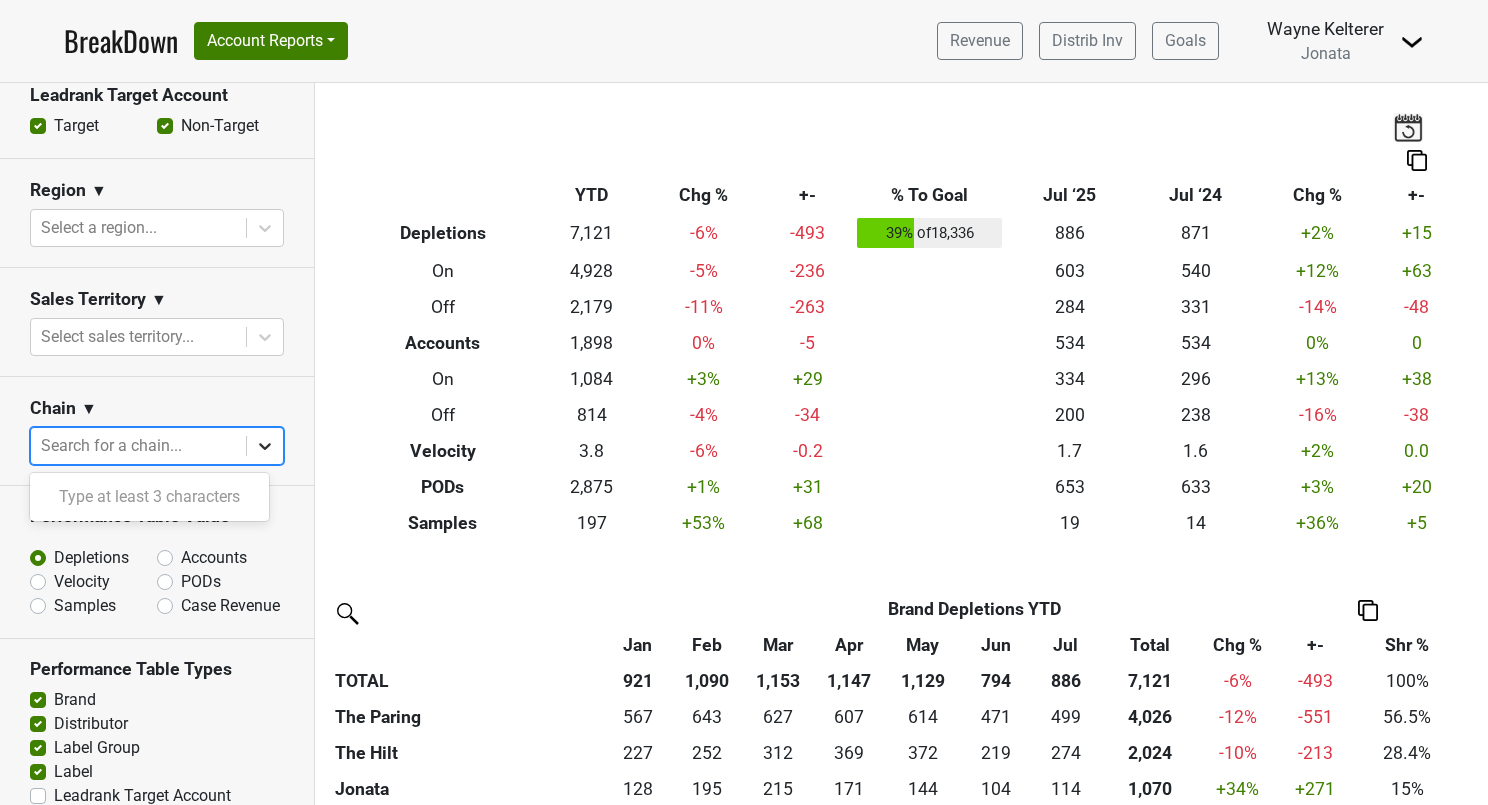 click 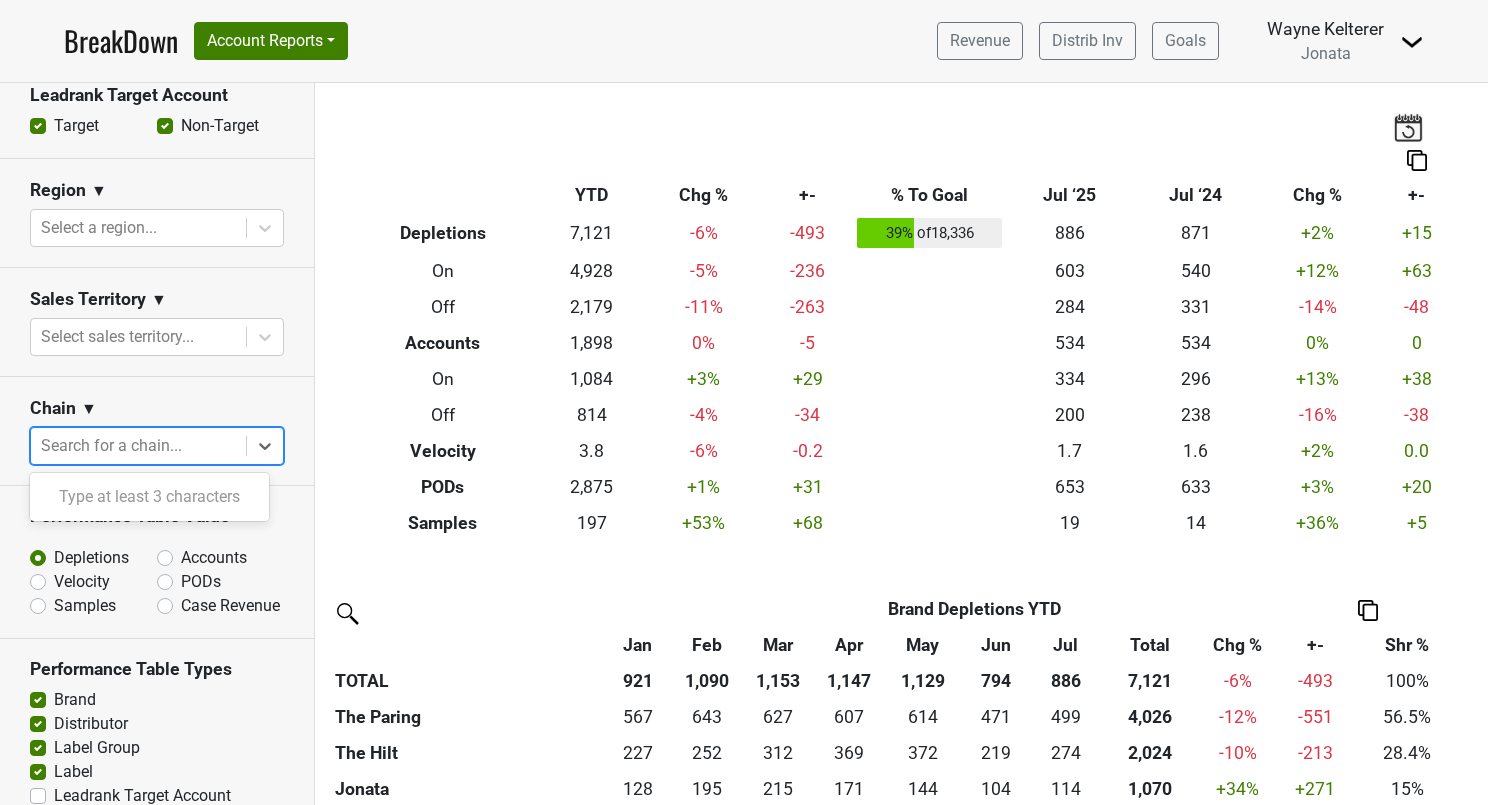 click at bounding box center [138, 446] 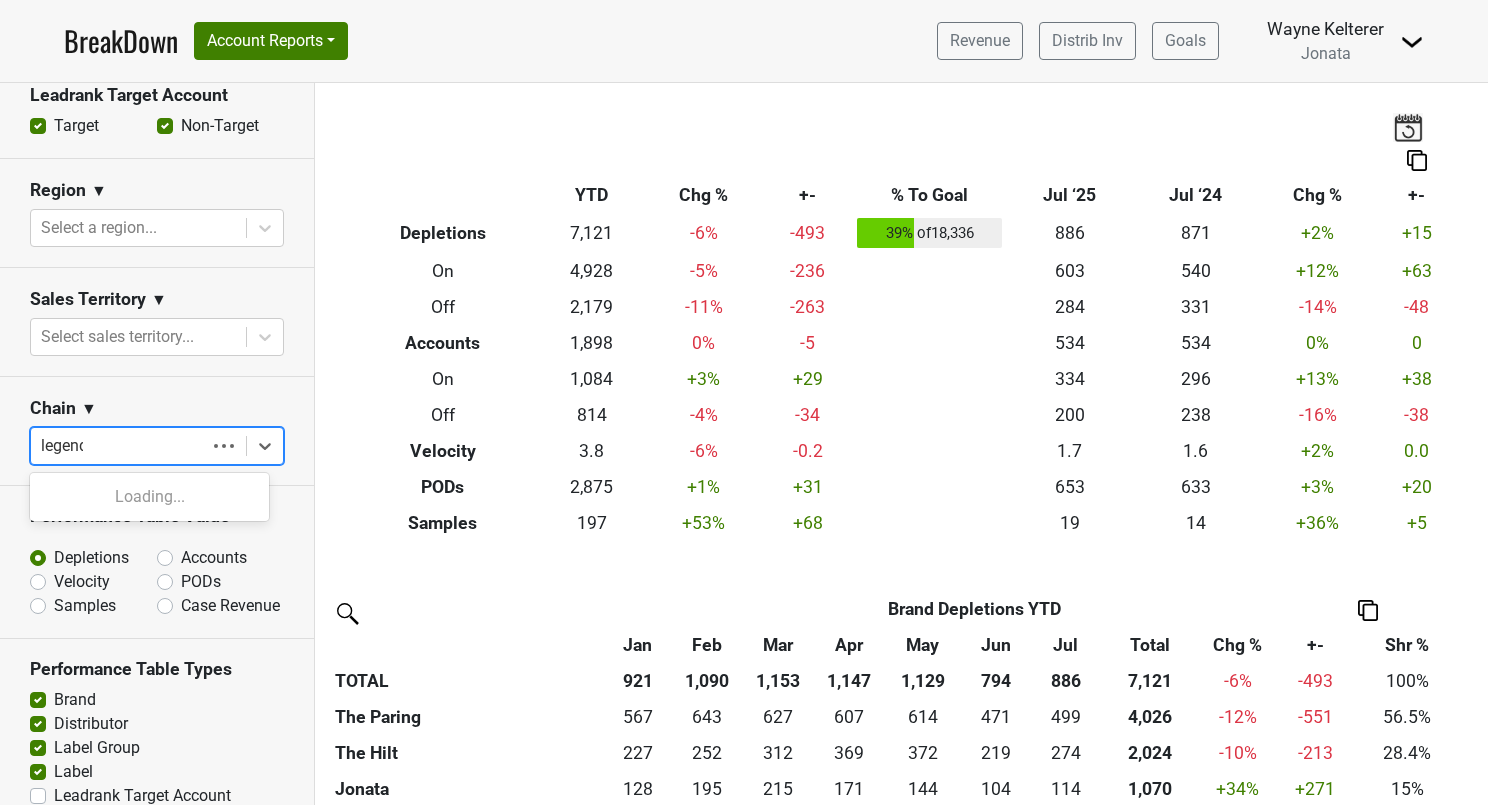 type on "legends" 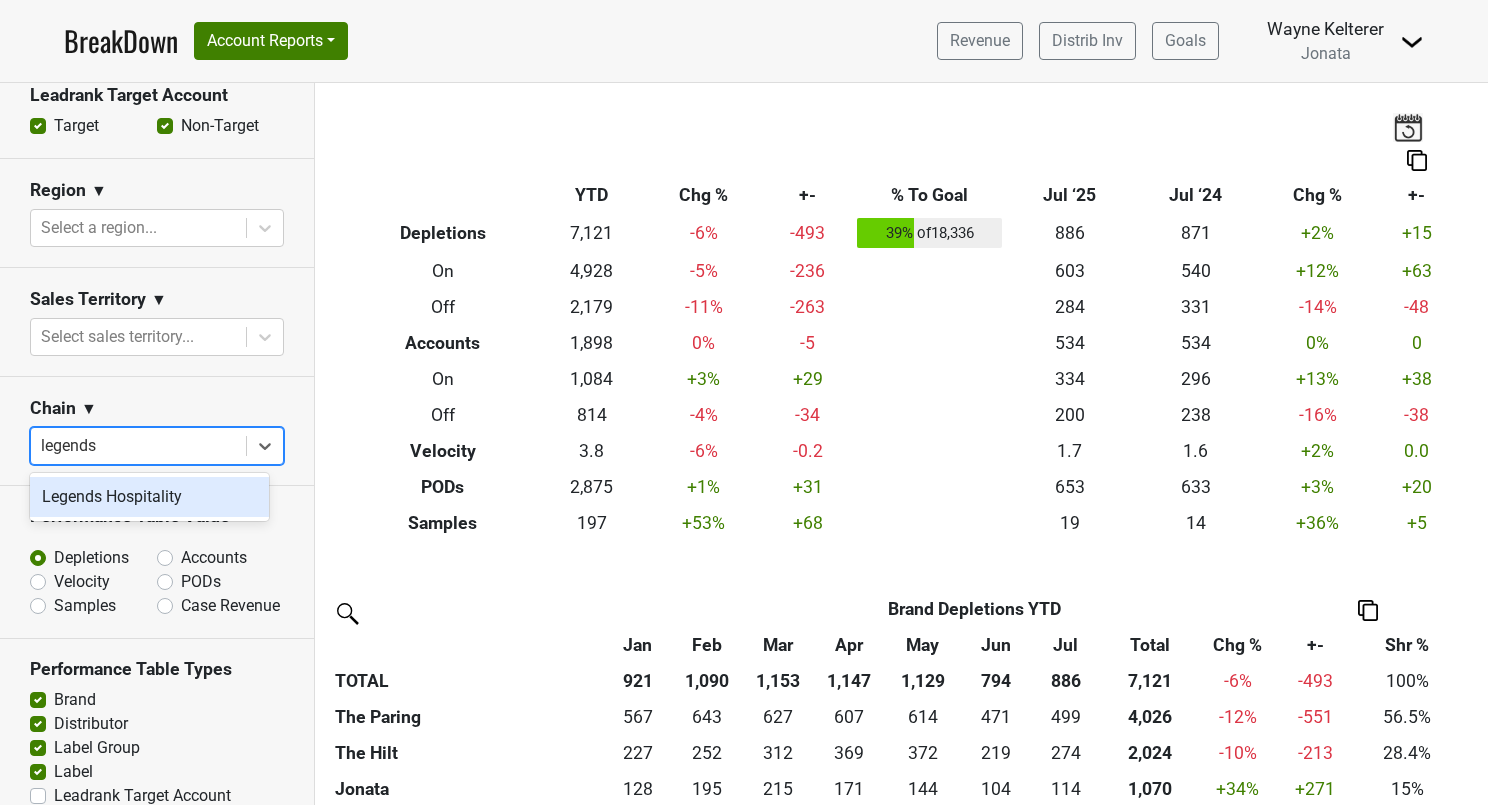 type 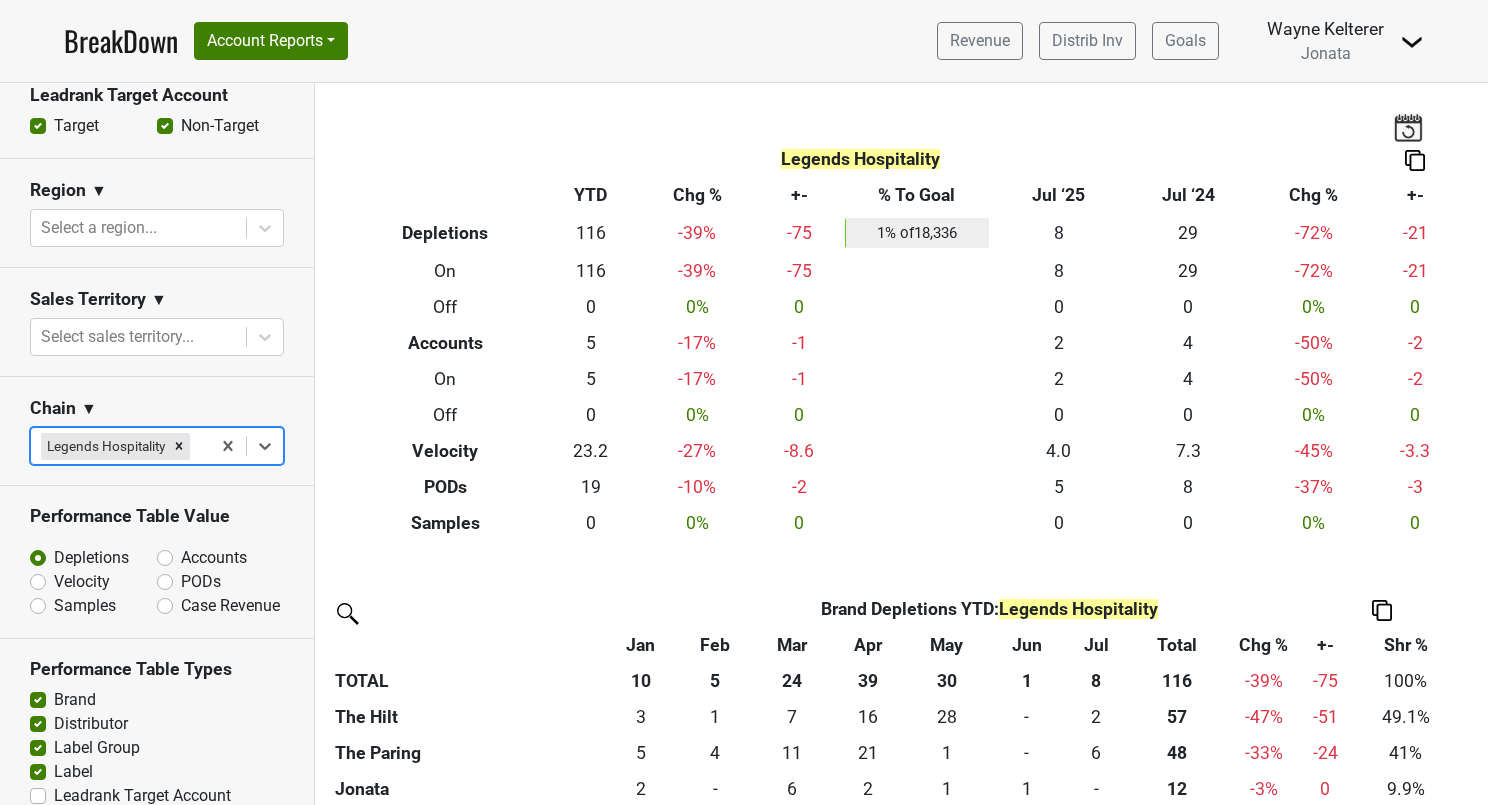 click on "BreakDown
Account Reports
SuperRanker
Map
Award Progress
Chain Compliance
CRM Notes
Revenue
Distrib Inv
Goals
Wayne Kelterer" at bounding box center (744, 41) 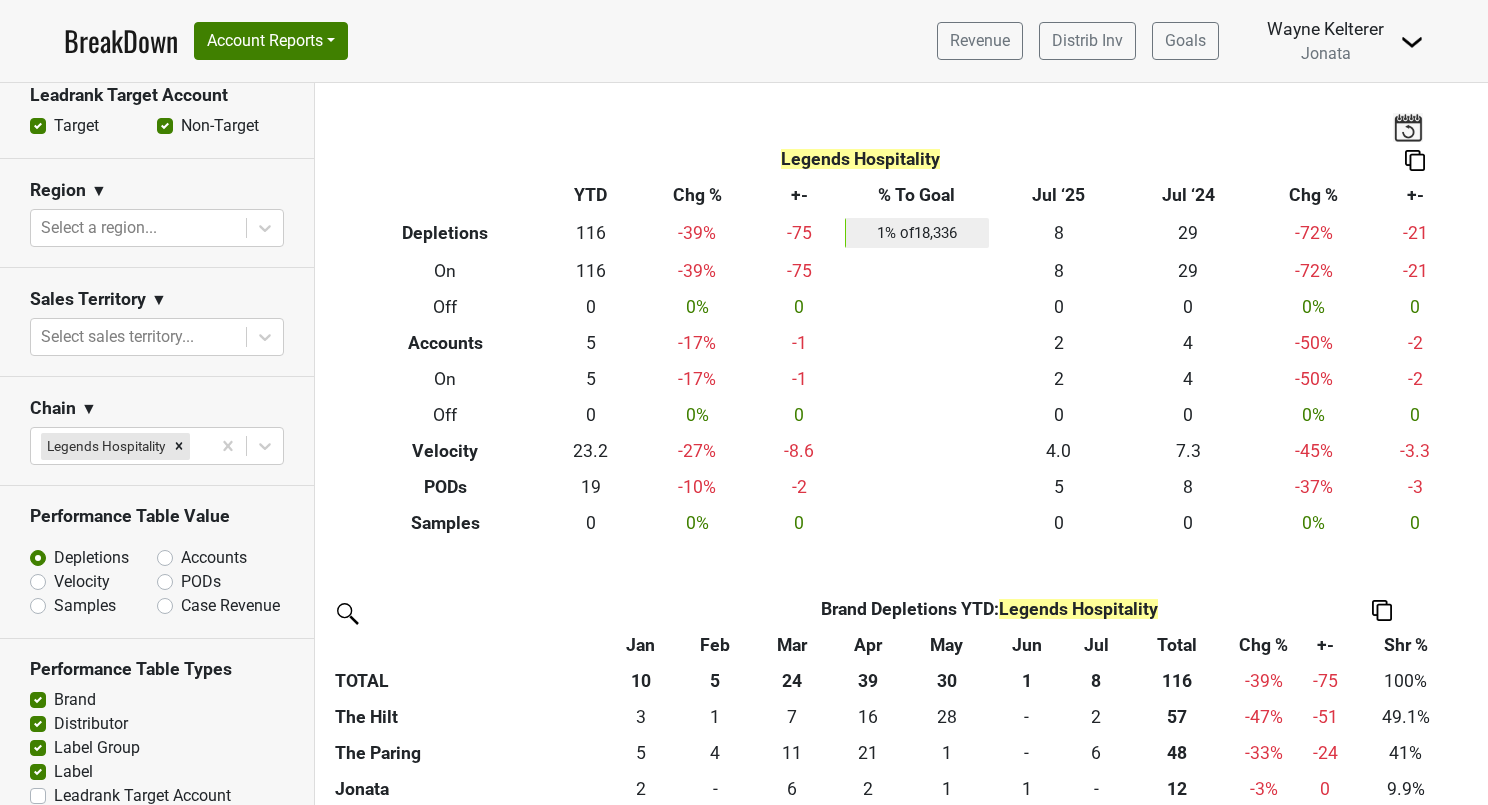 scroll, scrollTop: 9, scrollLeft: 0, axis: vertical 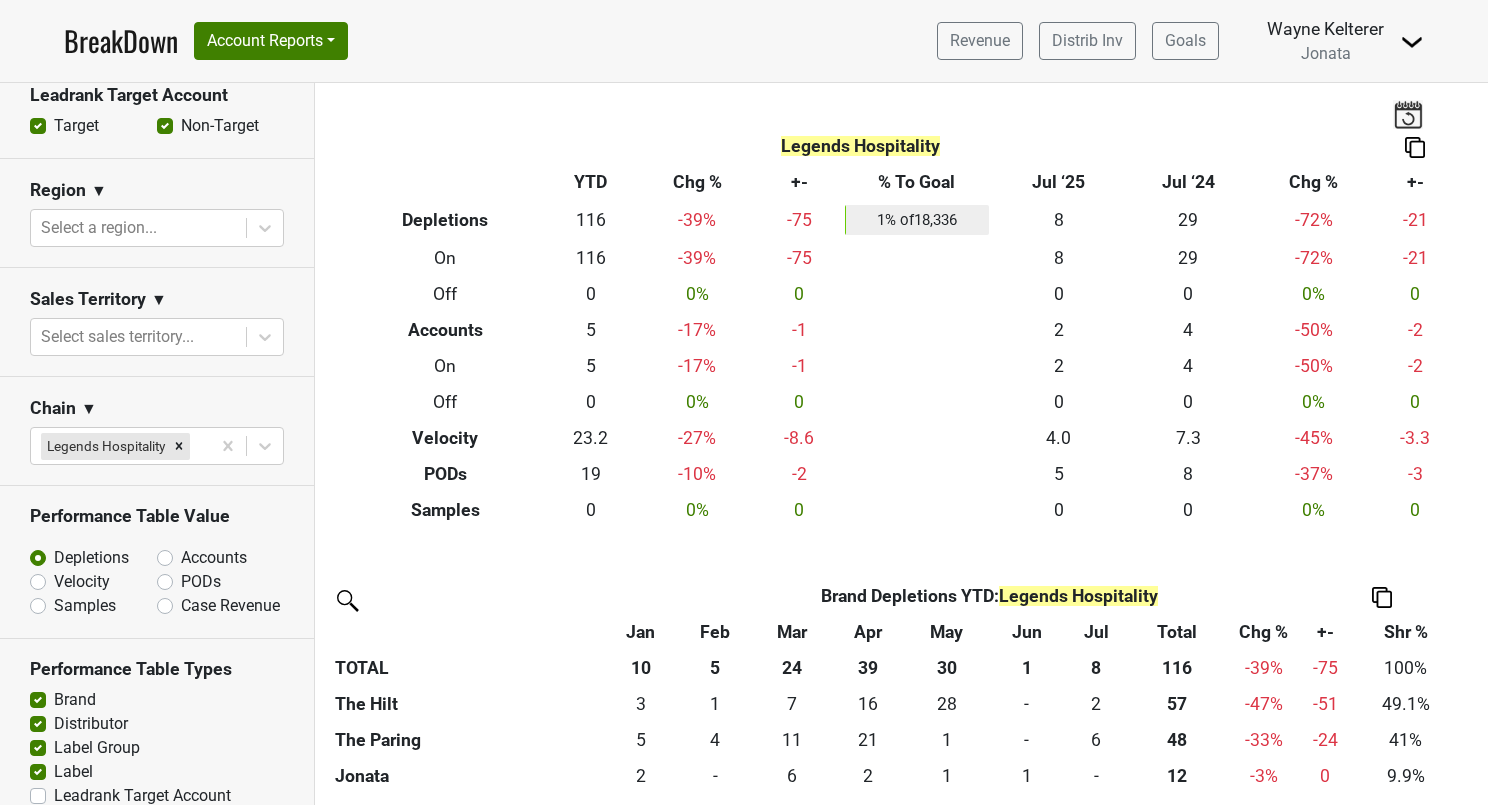 click at bounding box center [1415, 147] 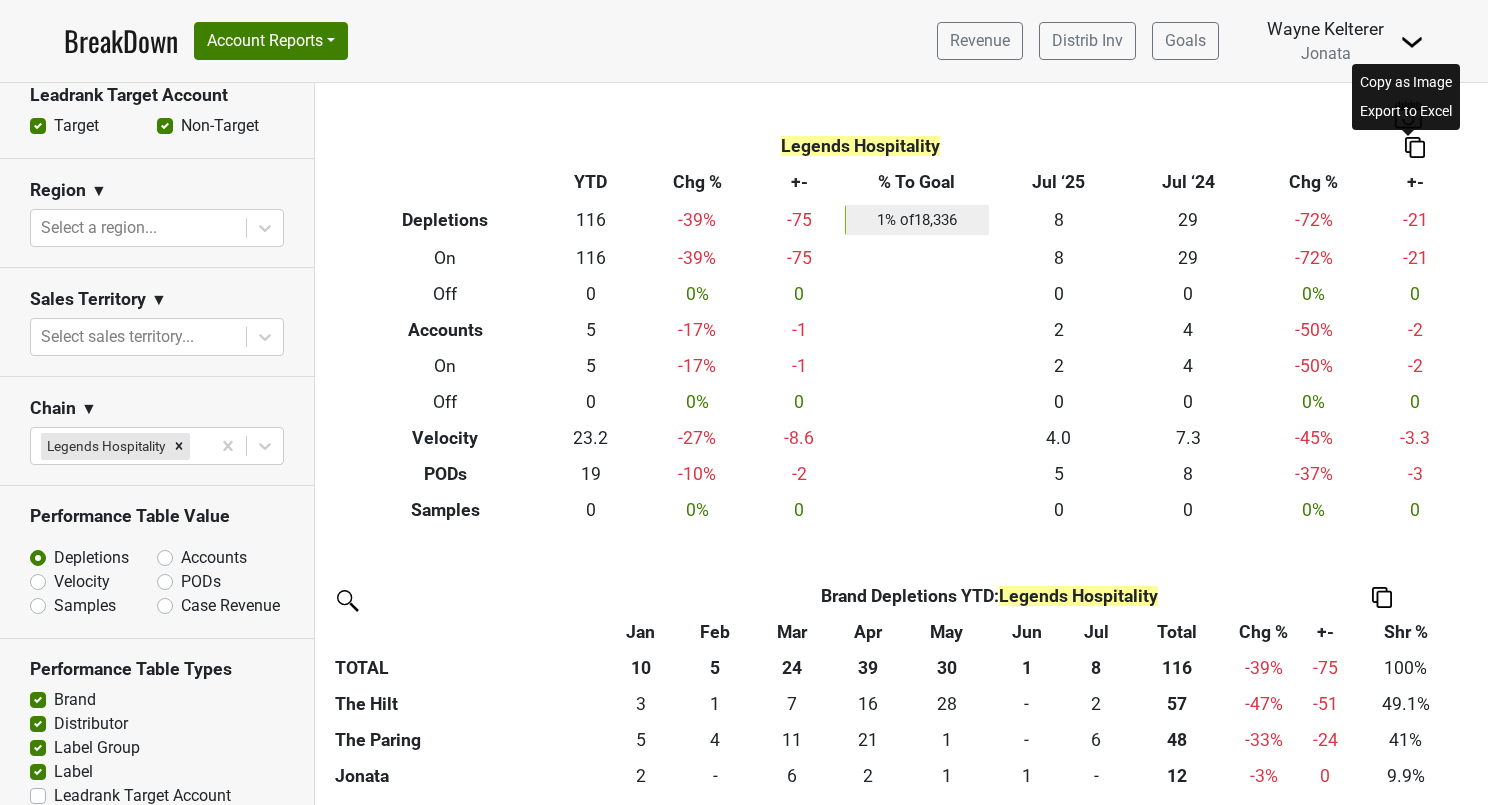 scroll, scrollTop: 12, scrollLeft: 0, axis: vertical 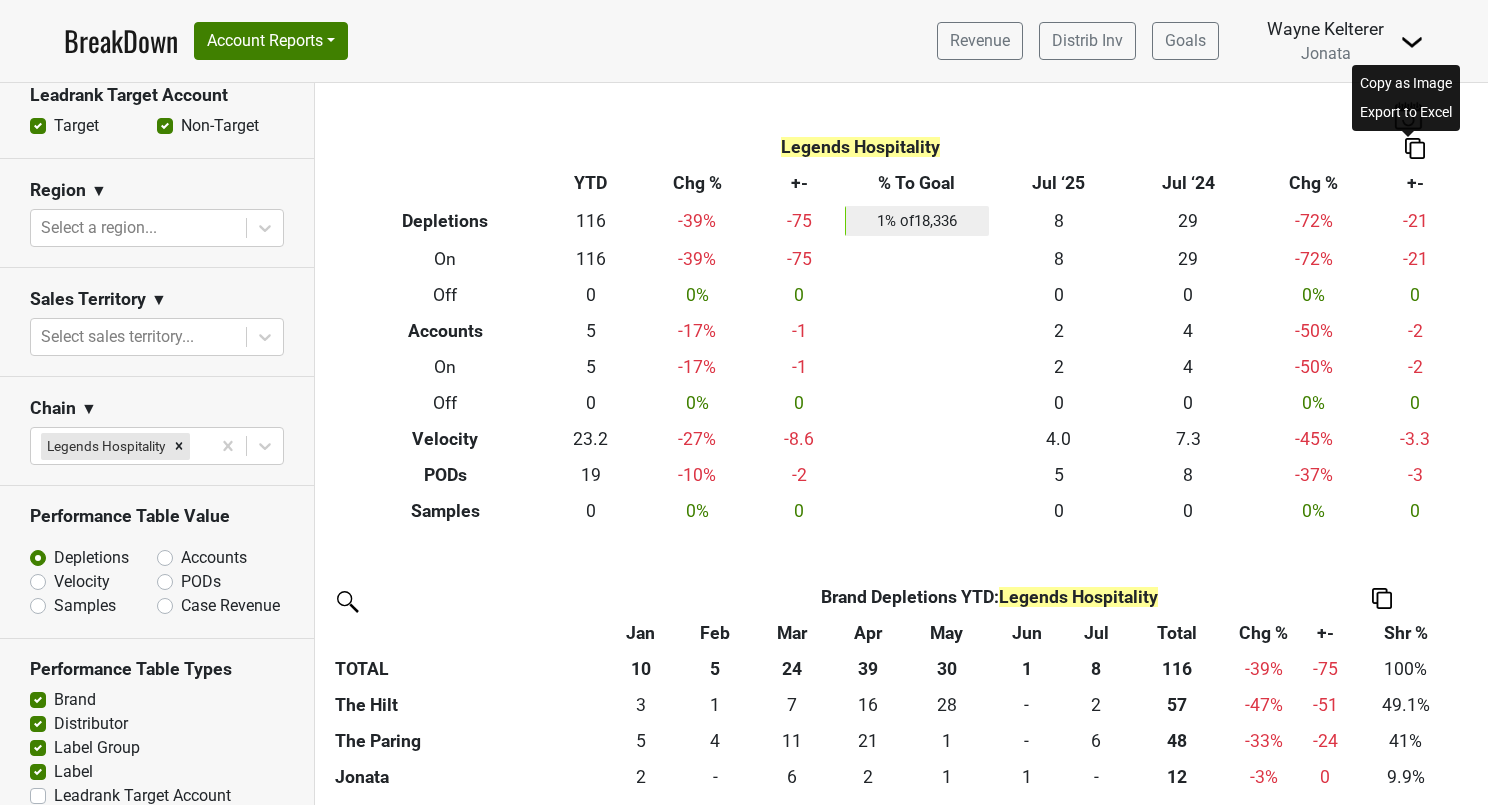 click on "Legends Hospitality" at bounding box center [861, 148] 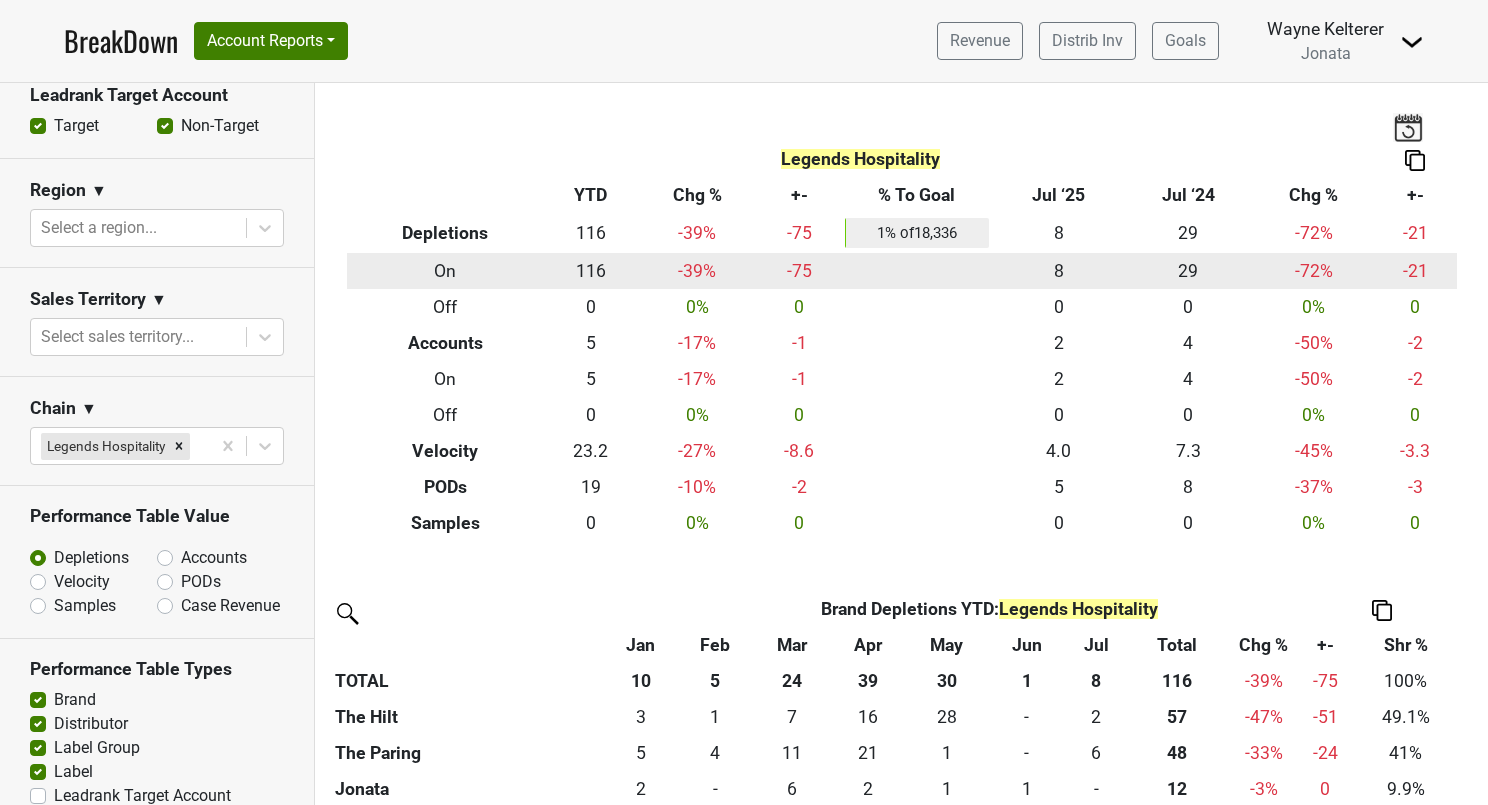 scroll, scrollTop: 264, scrollLeft: 0, axis: vertical 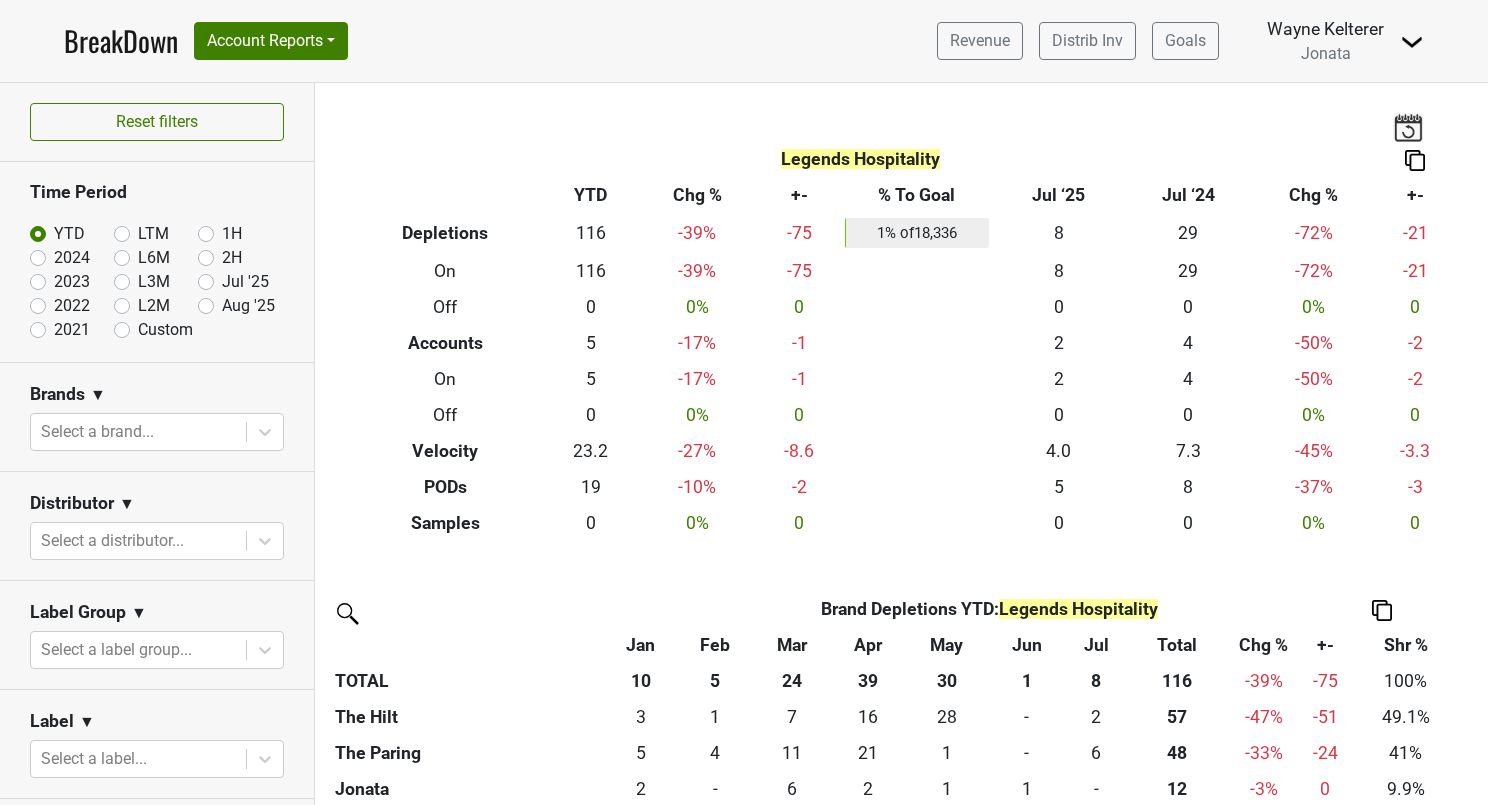 click on "2024" at bounding box center [72, 258] 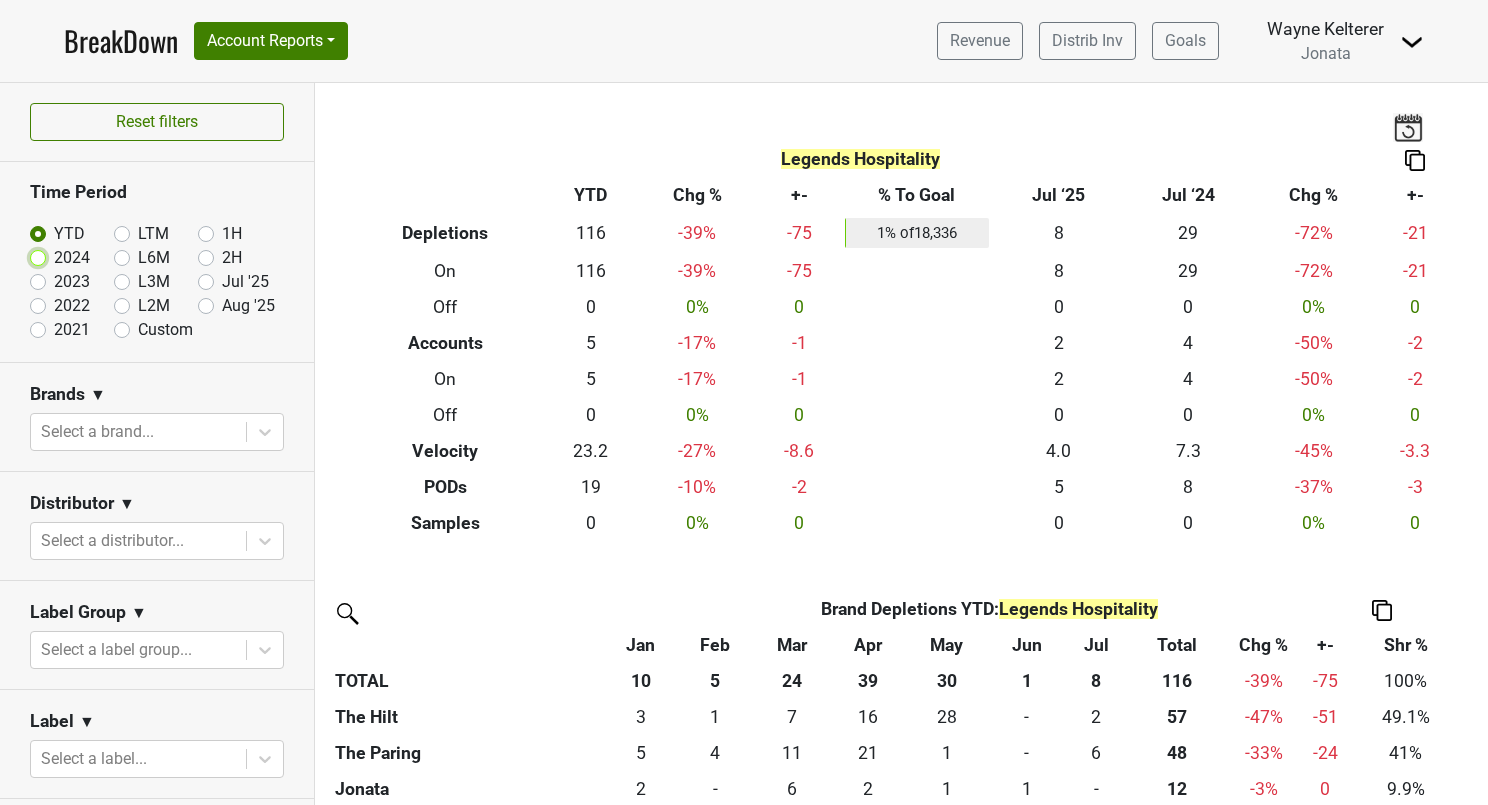 click on "2024" at bounding box center (70, 256) 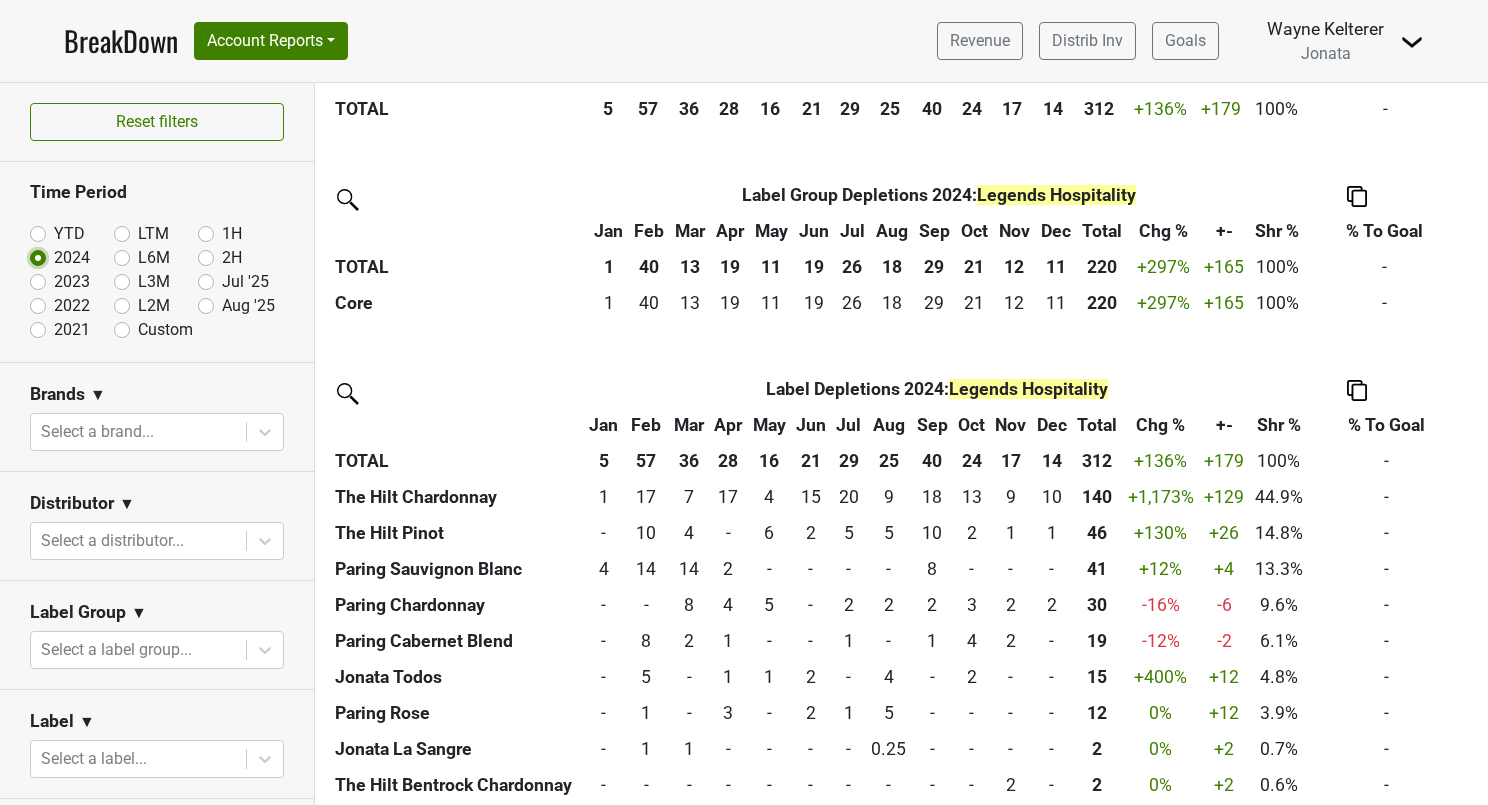scroll, scrollTop: 1163, scrollLeft: 0, axis: vertical 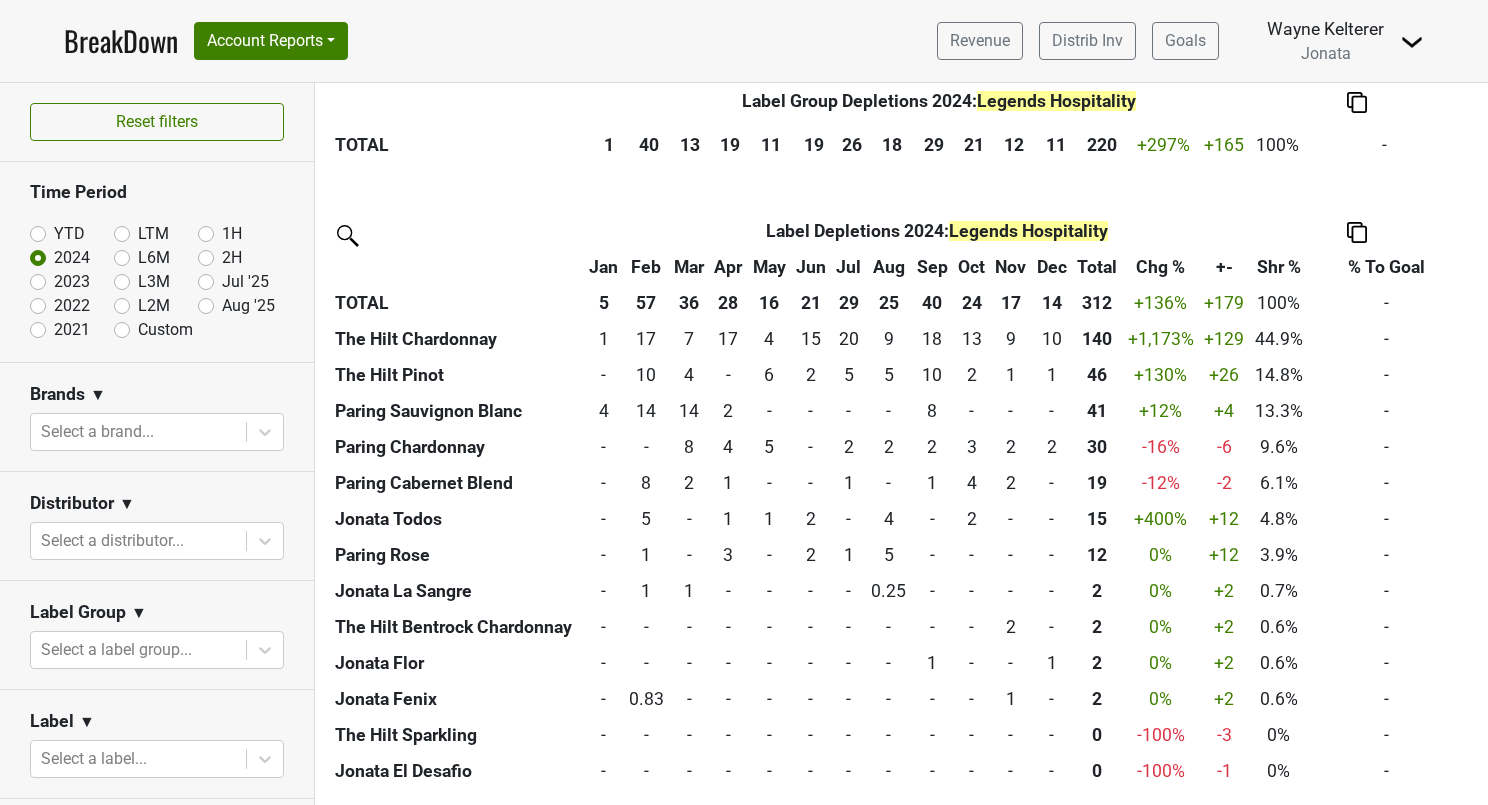 click on "LTM" at bounding box center [153, 234] 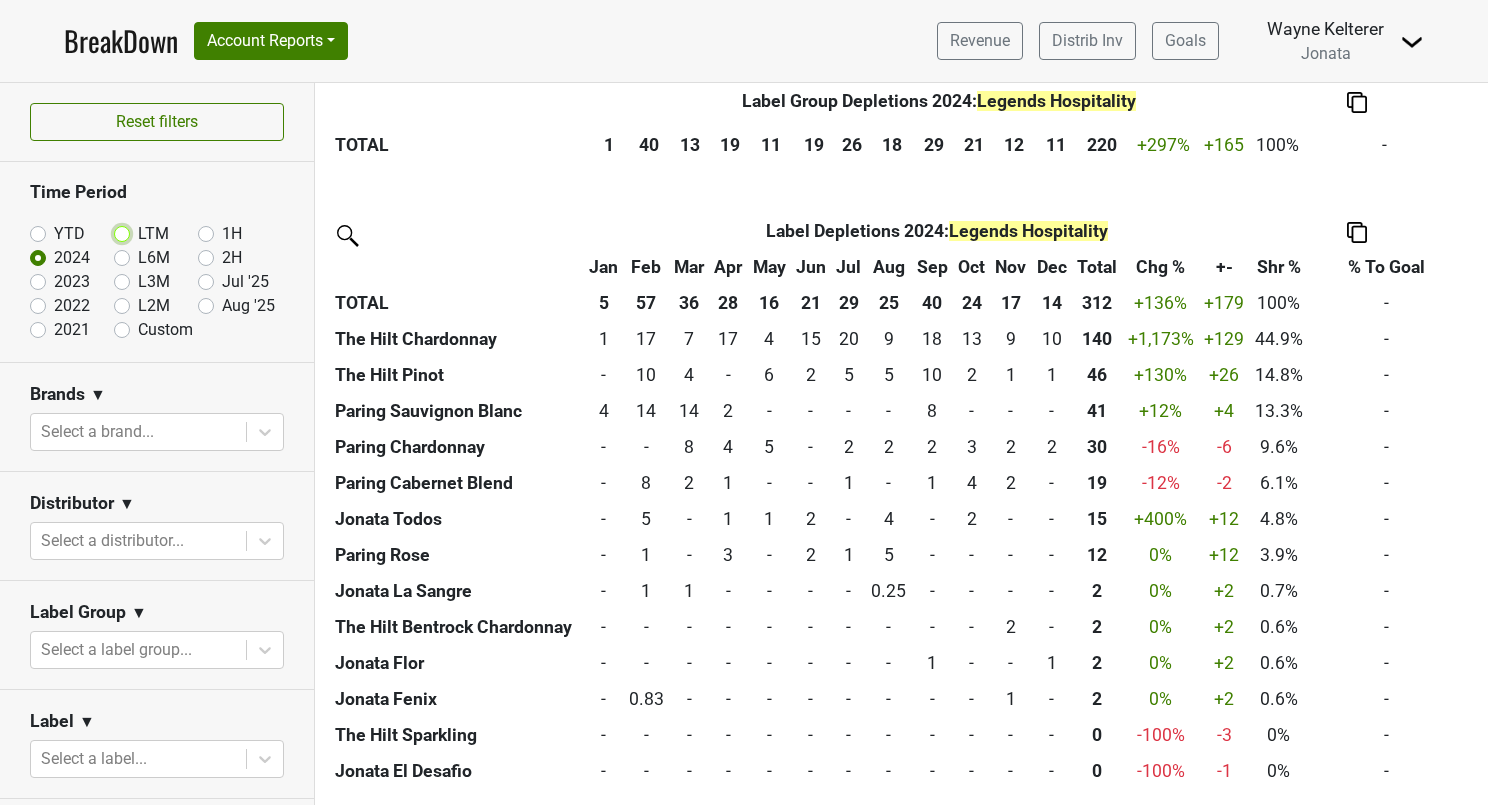 click on "LTM" at bounding box center (154, 232) 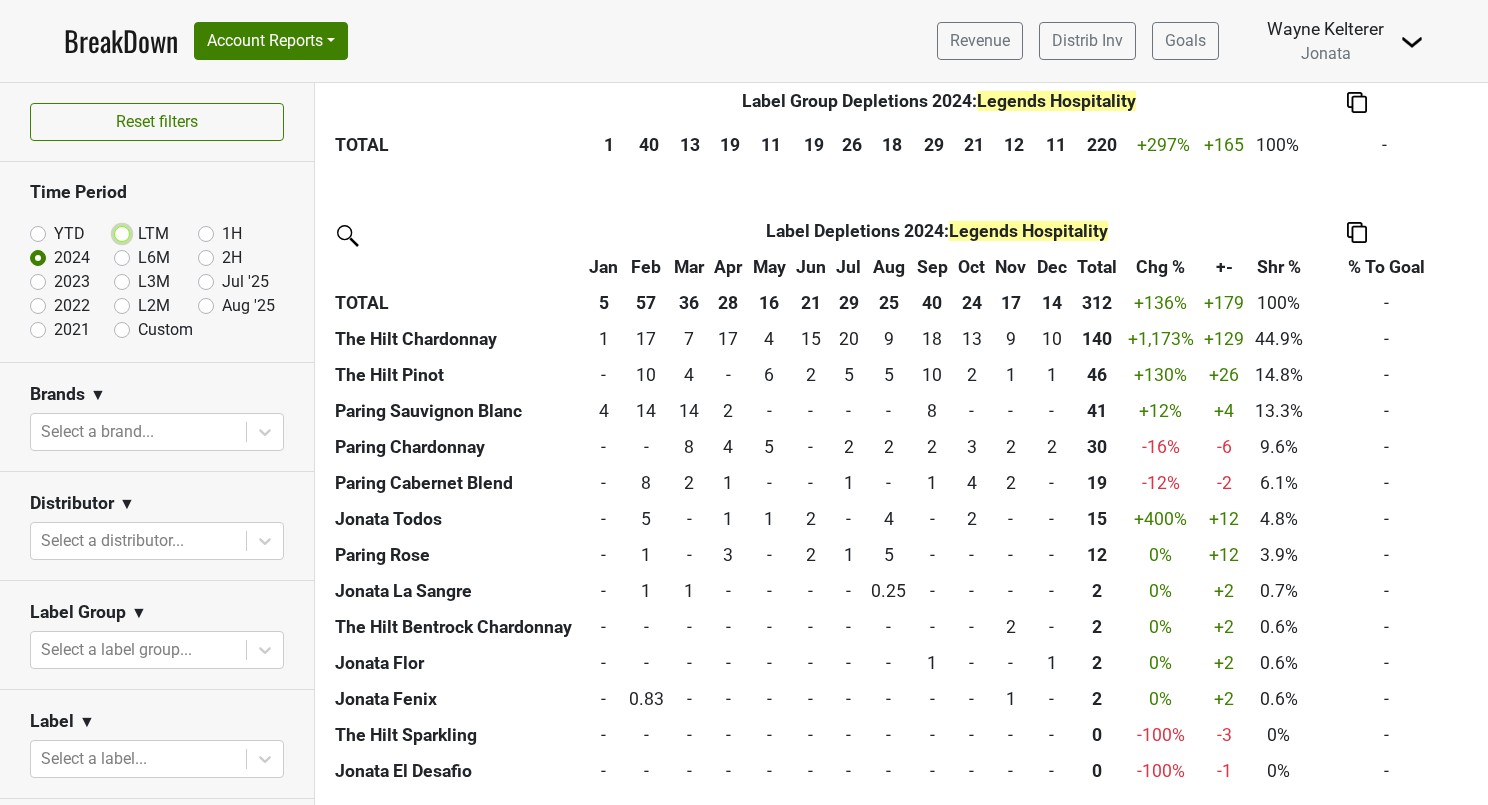 radio on "true" 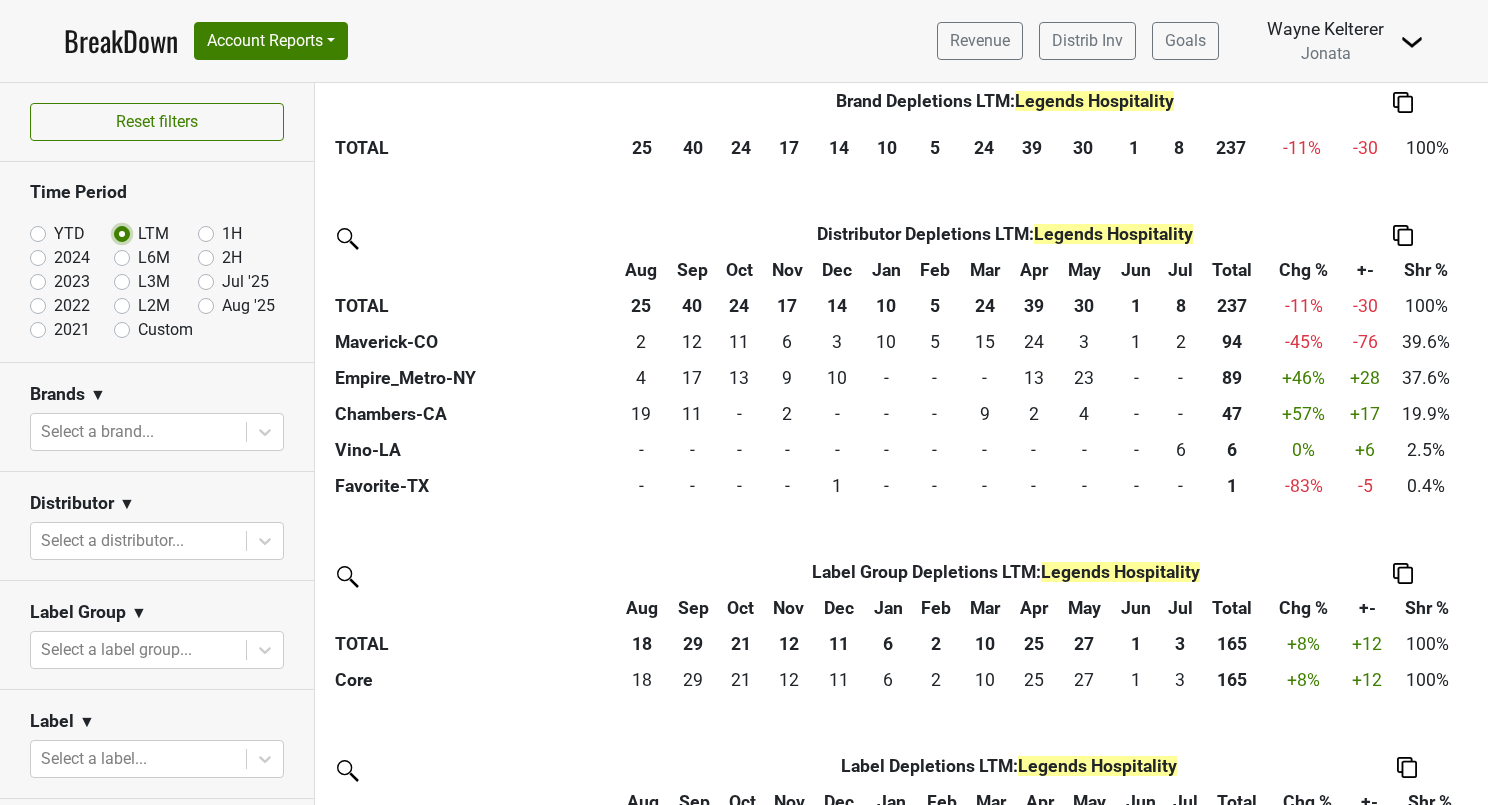 scroll, scrollTop: 0, scrollLeft: 0, axis: both 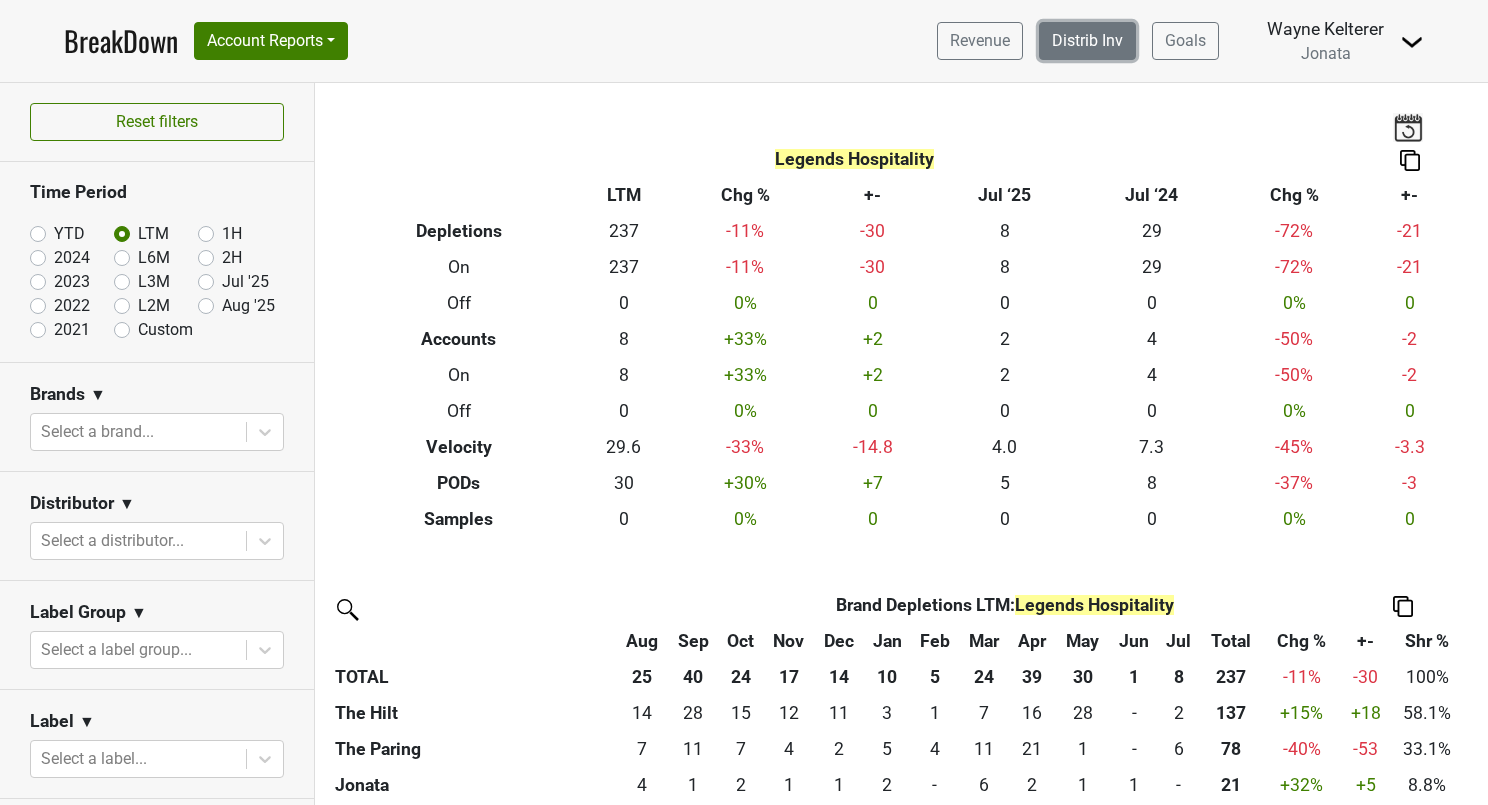 click on "Distrib Inv" at bounding box center [1087, 41] 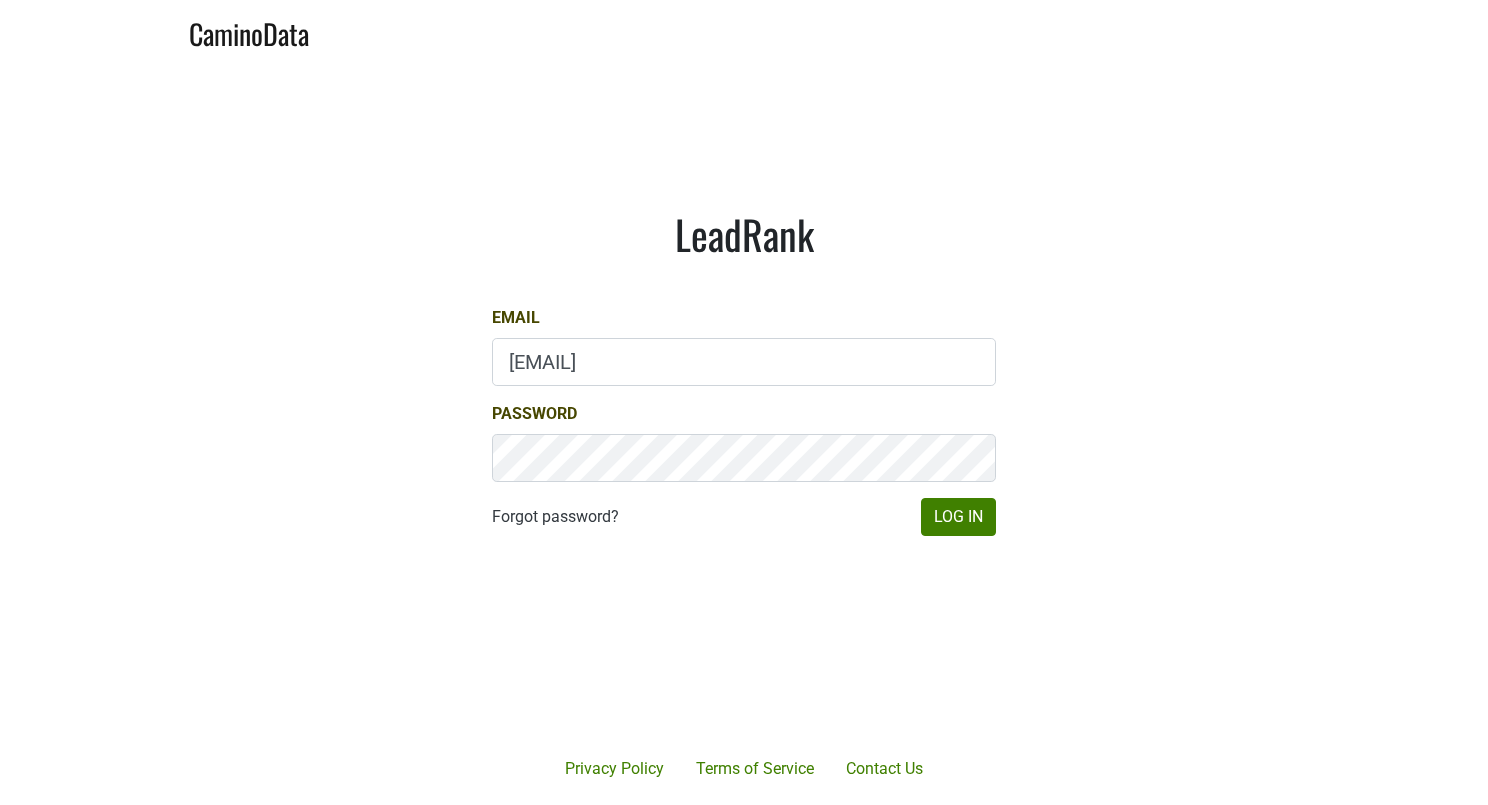 scroll, scrollTop: 0, scrollLeft: 0, axis: both 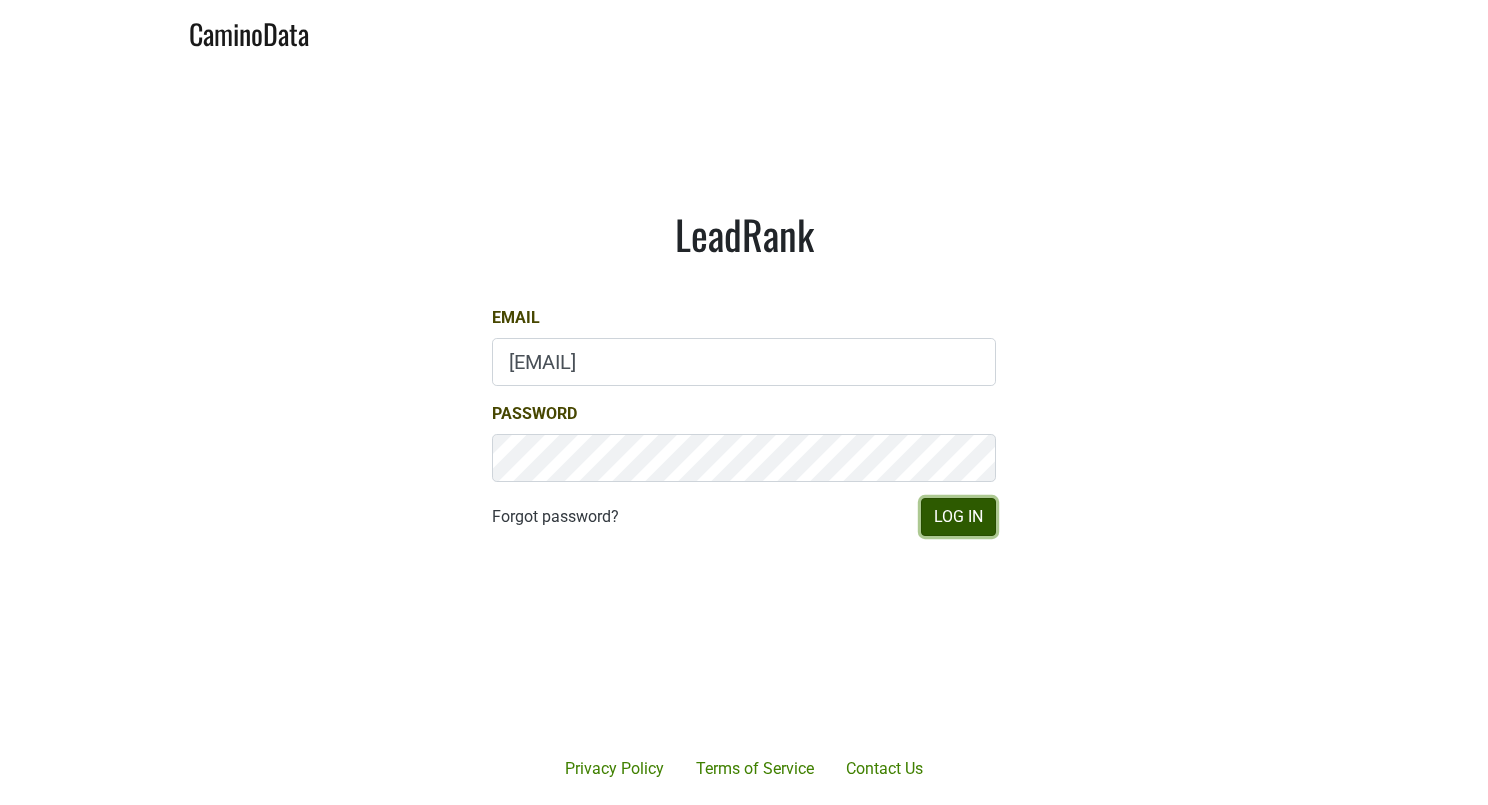click on "Log In" at bounding box center (958, 517) 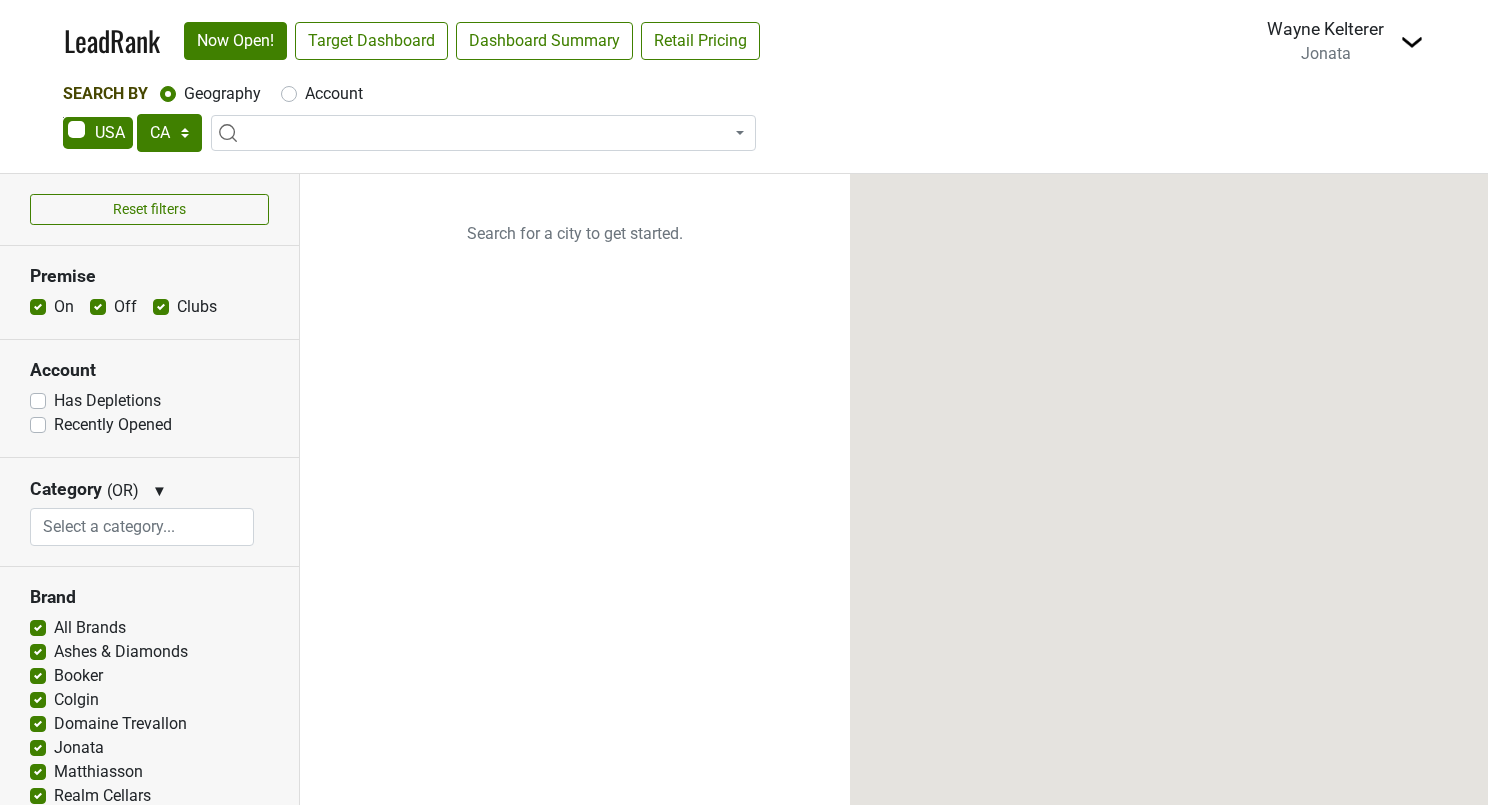 select on "CA" 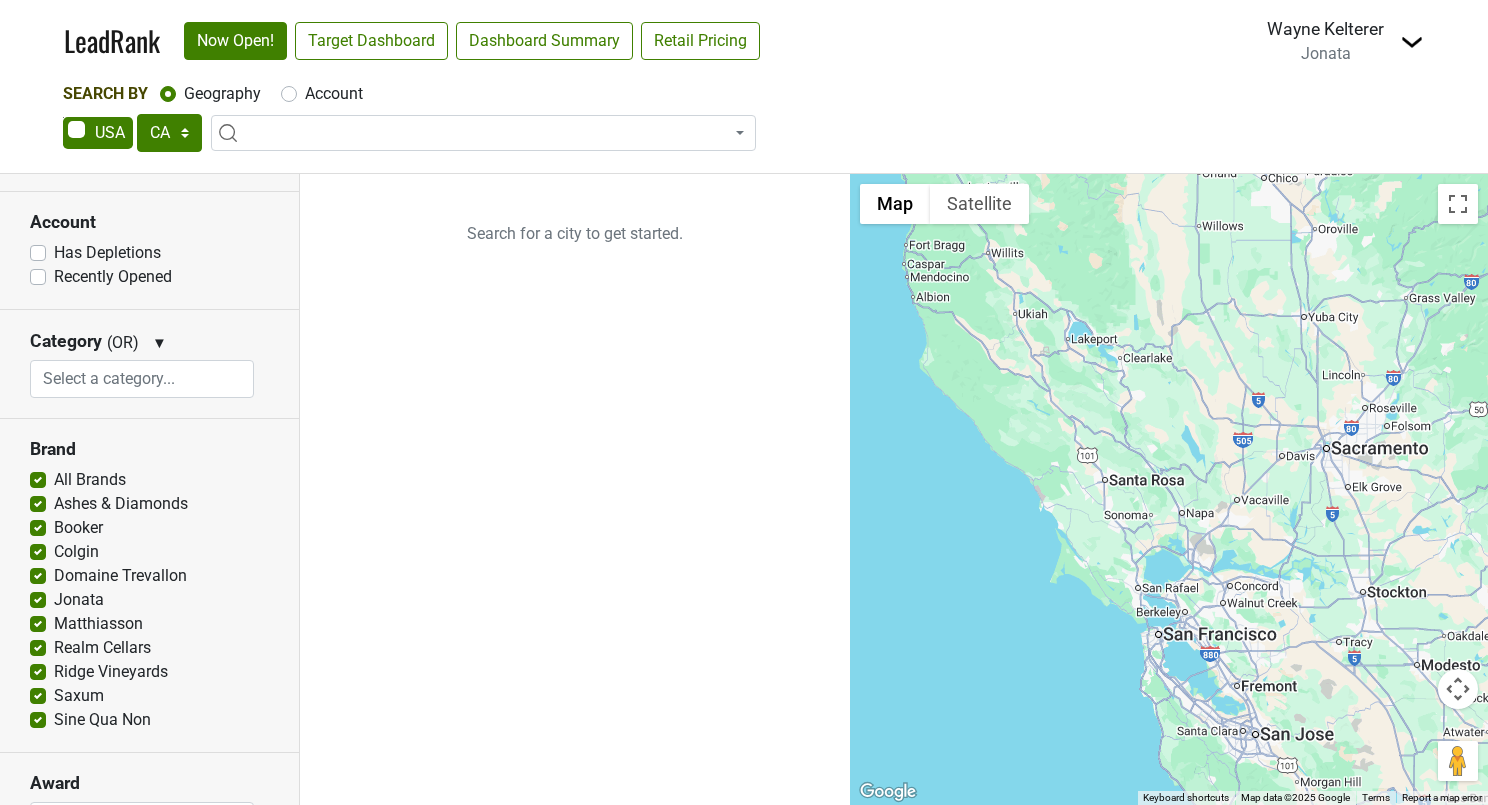 scroll, scrollTop: 274, scrollLeft: 0, axis: vertical 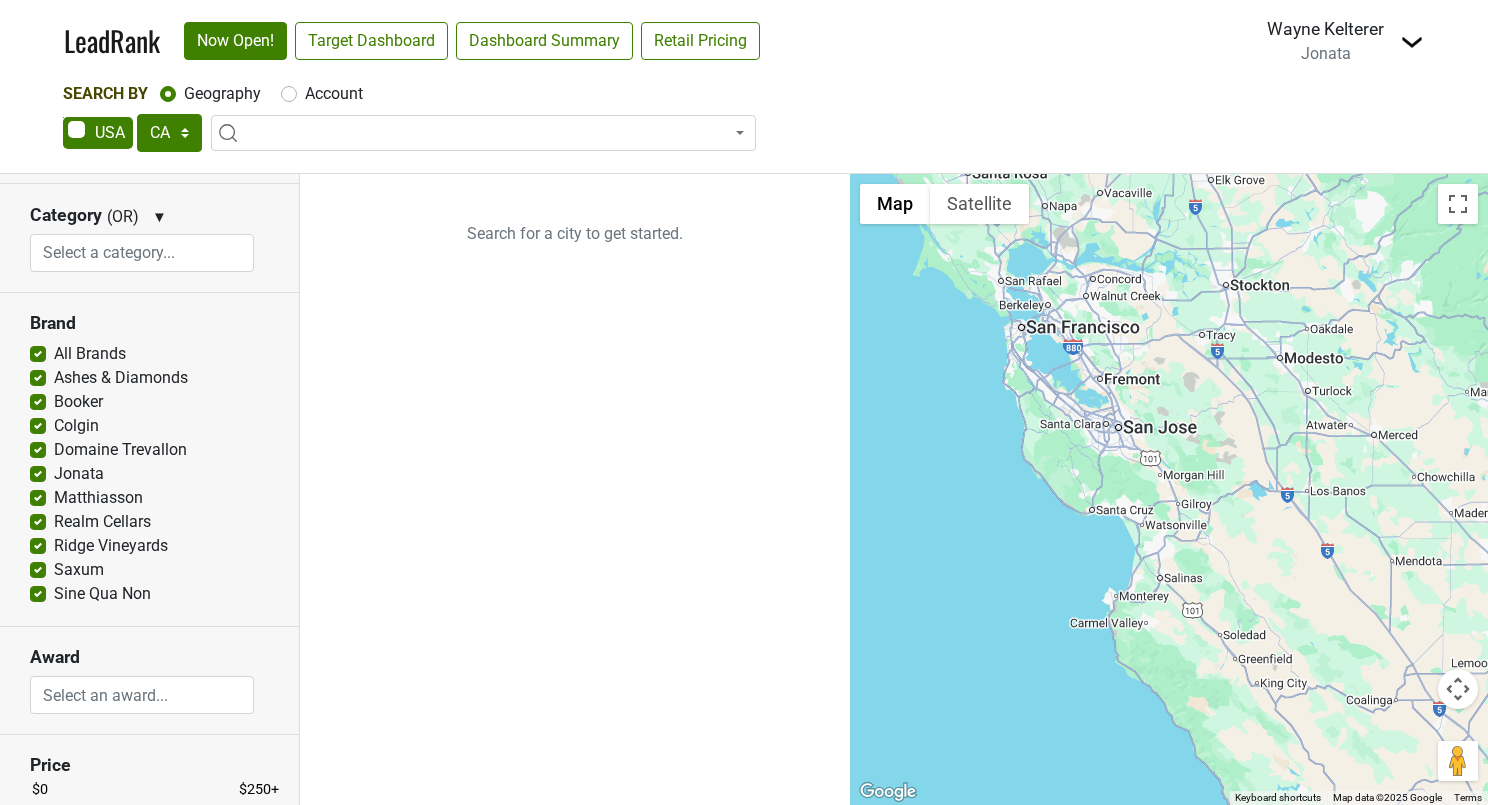 drag, startPoint x: 905, startPoint y: 344, endPoint x: 862, endPoint y: 250, distance: 103.36827 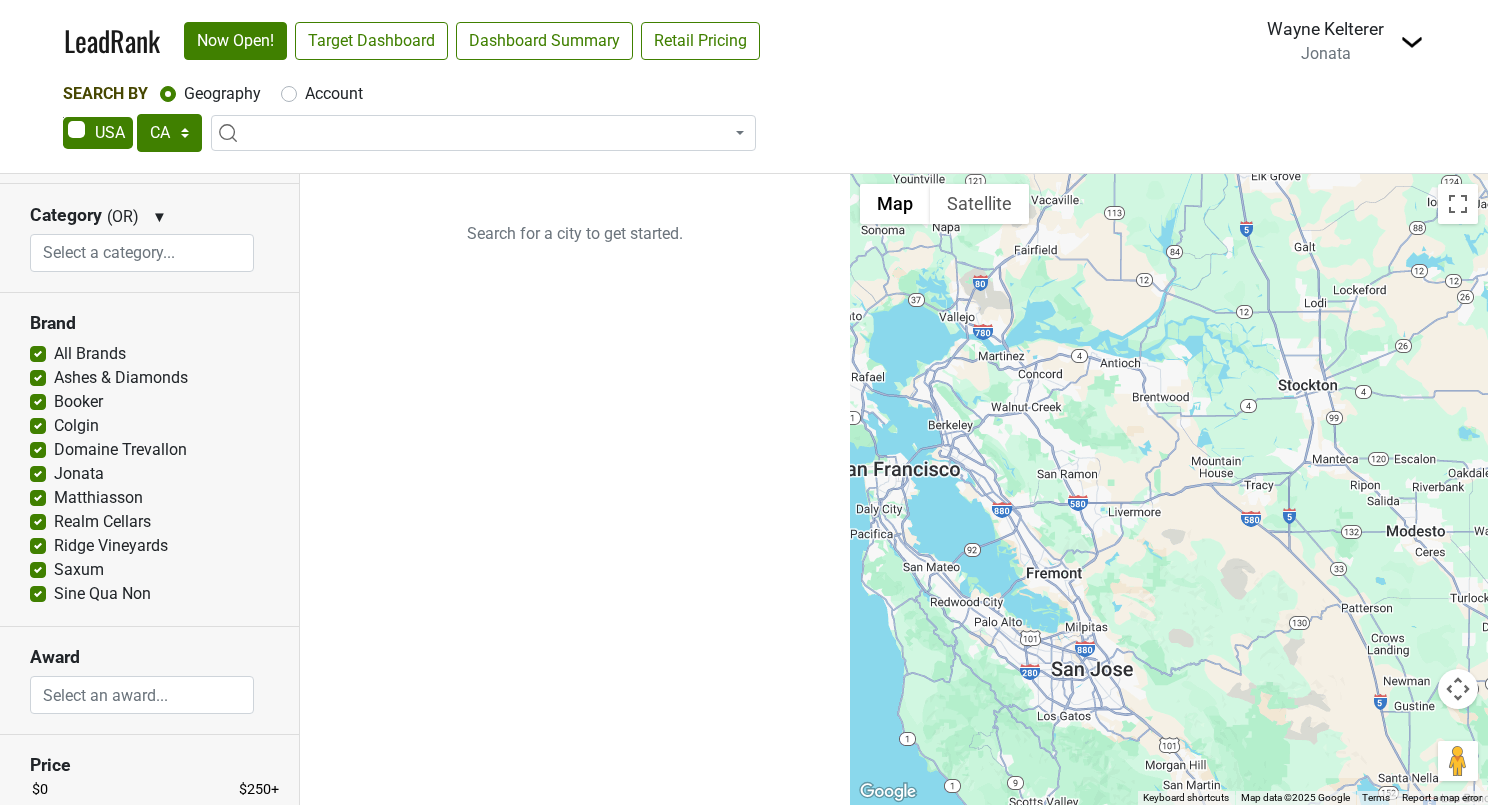 drag, startPoint x: 1073, startPoint y: 444, endPoint x: 1124, endPoint y: 777, distance: 336.88278 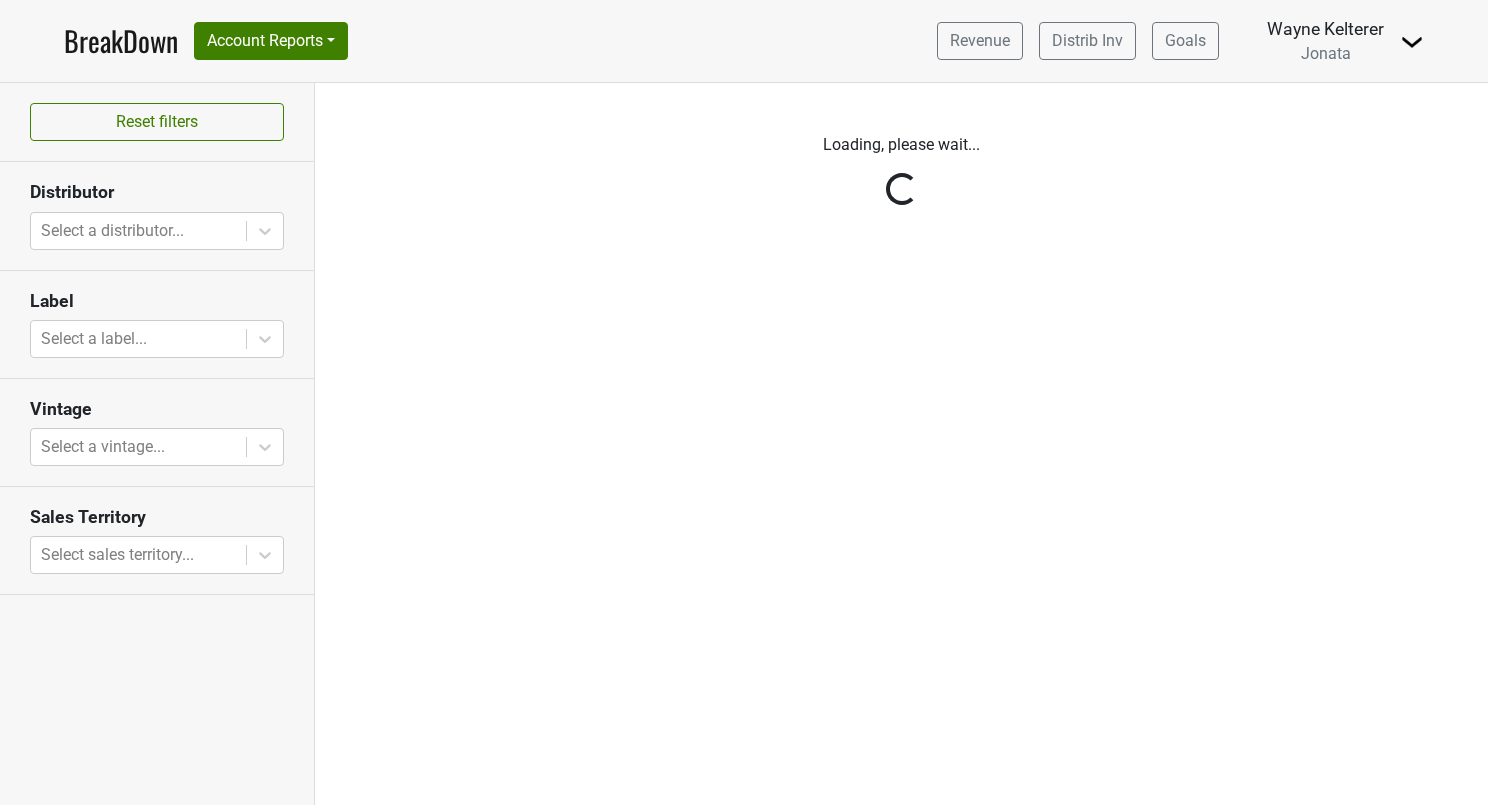 scroll, scrollTop: 0, scrollLeft: 0, axis: both 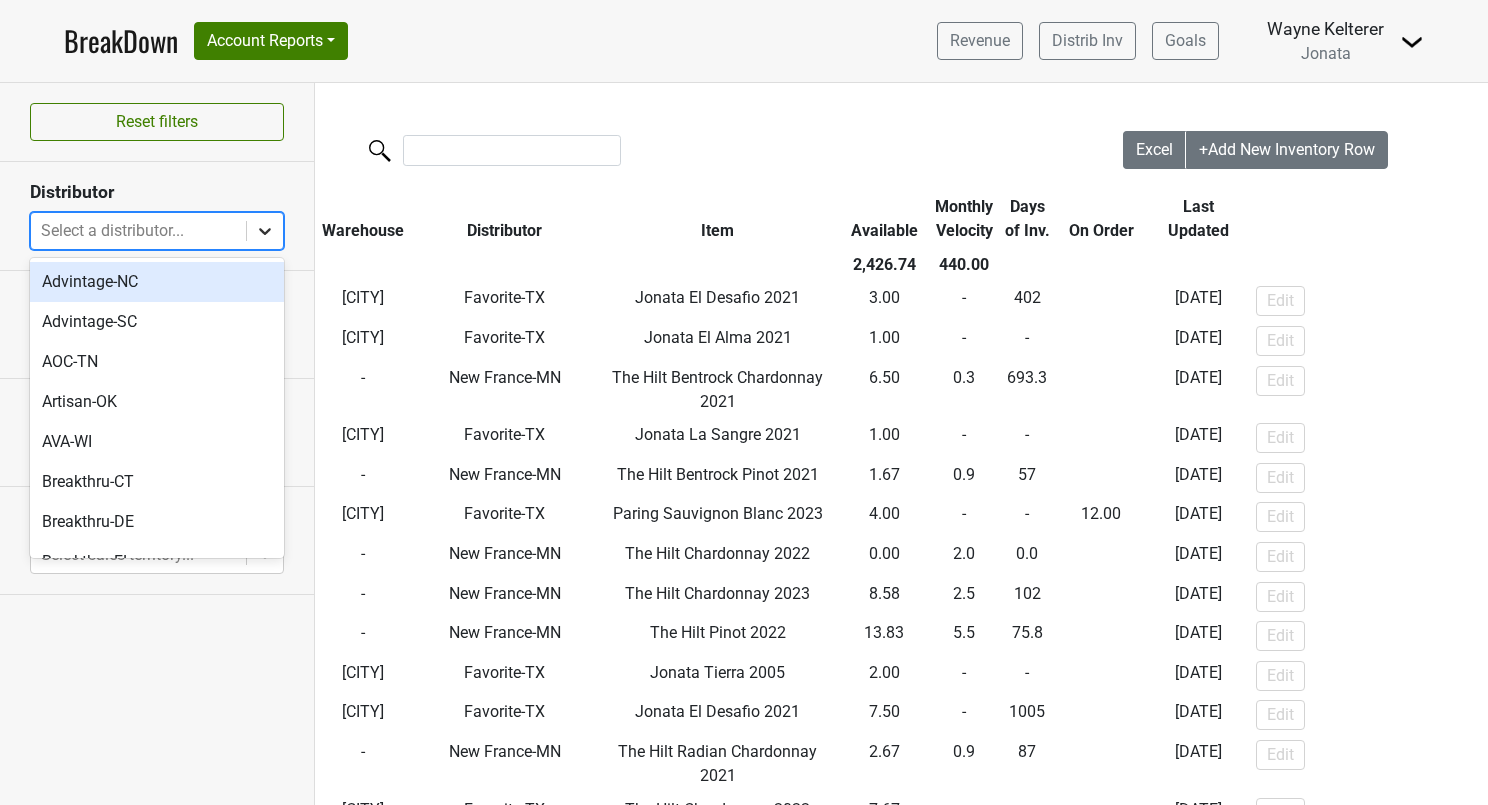 click 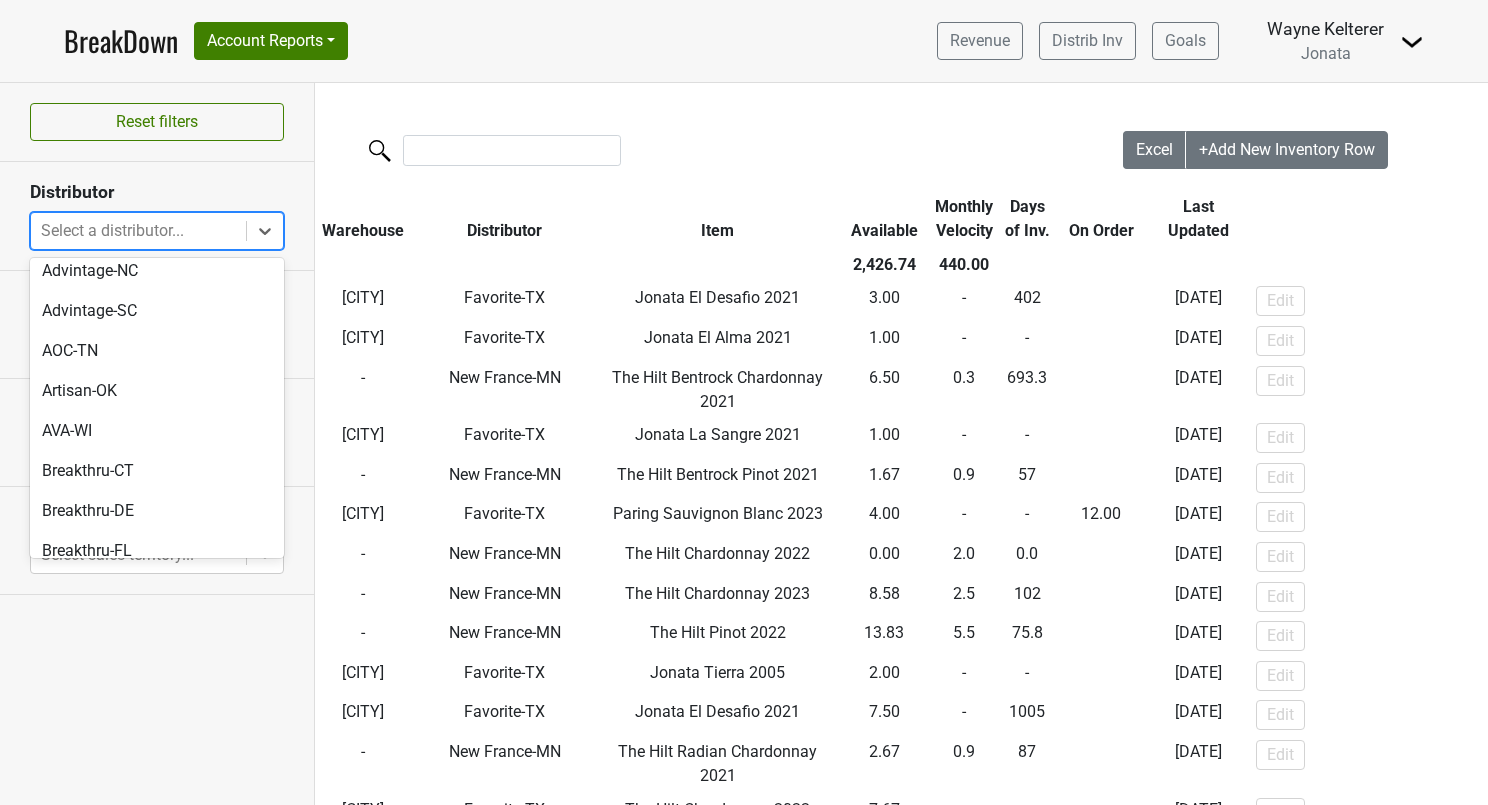 scroll, scrollTop: 0, scrollLeft: 0, axis: both 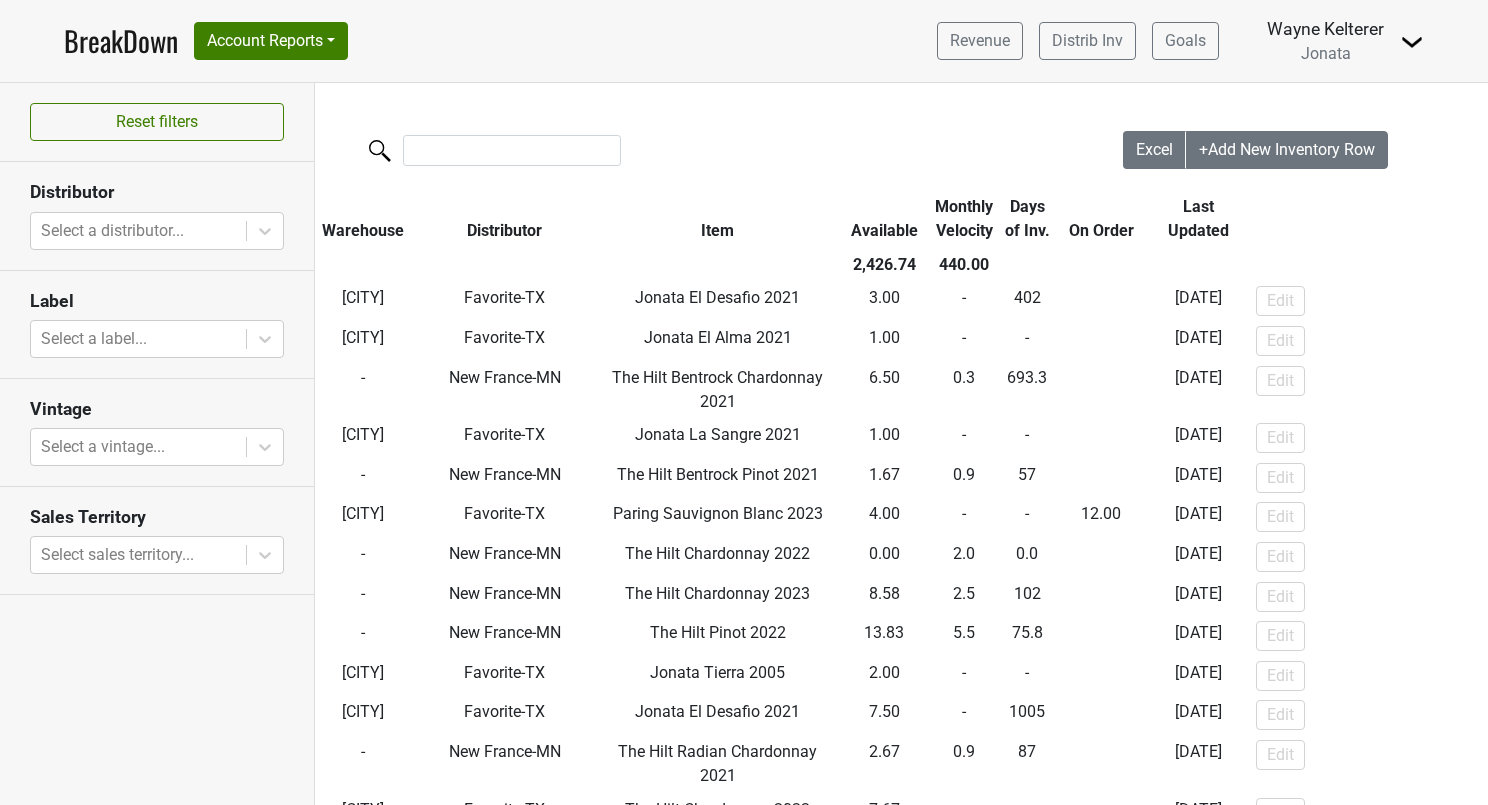 click on "Reset filters Distributor Select a distributor... Label Select a label... Vintage Select a vintage... Sales Territory Select sales territory..." at bounding box center (157, 444) 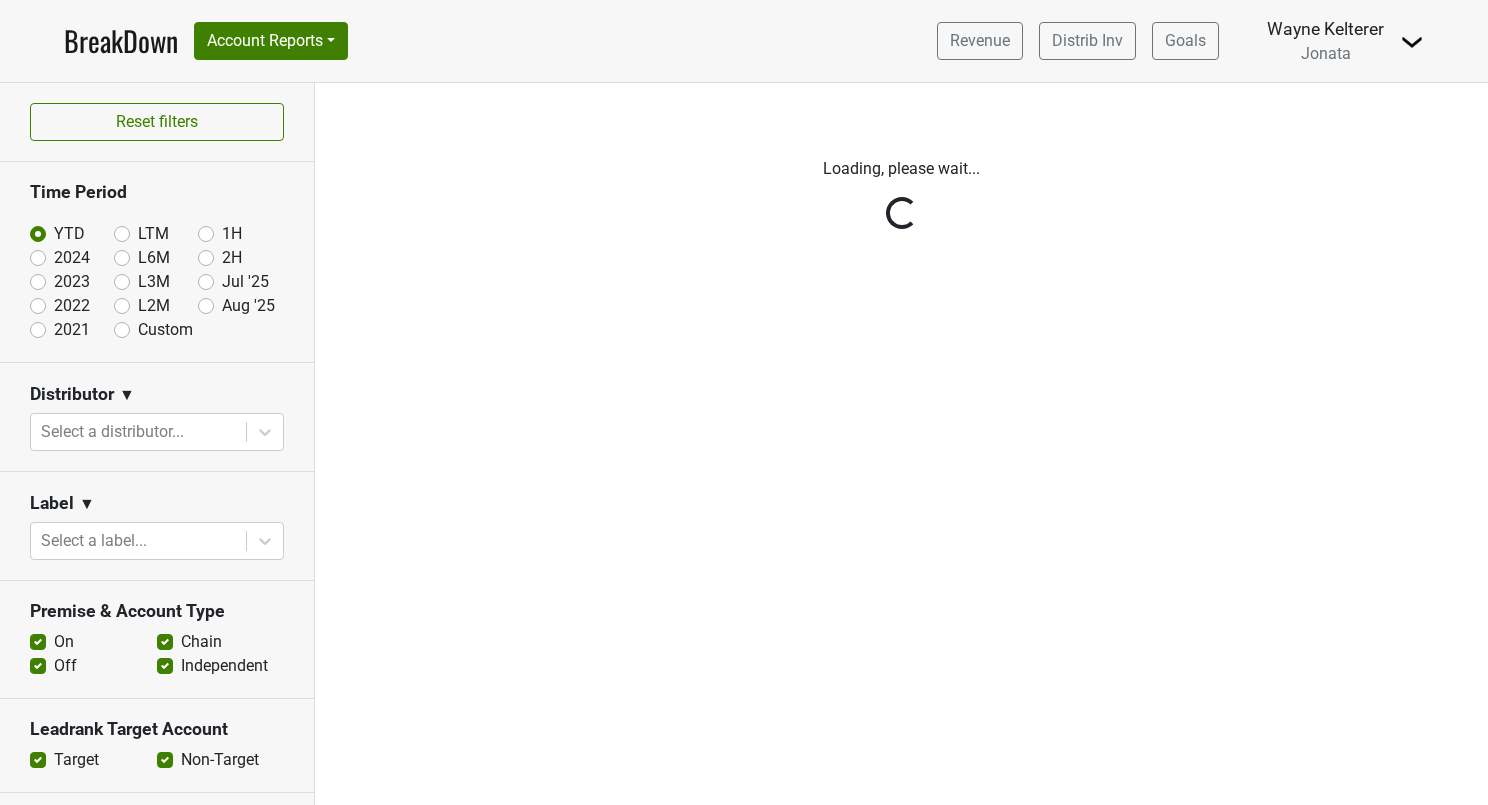 scroll, scrollTop: 0, scrollLeft: 0, axis: both 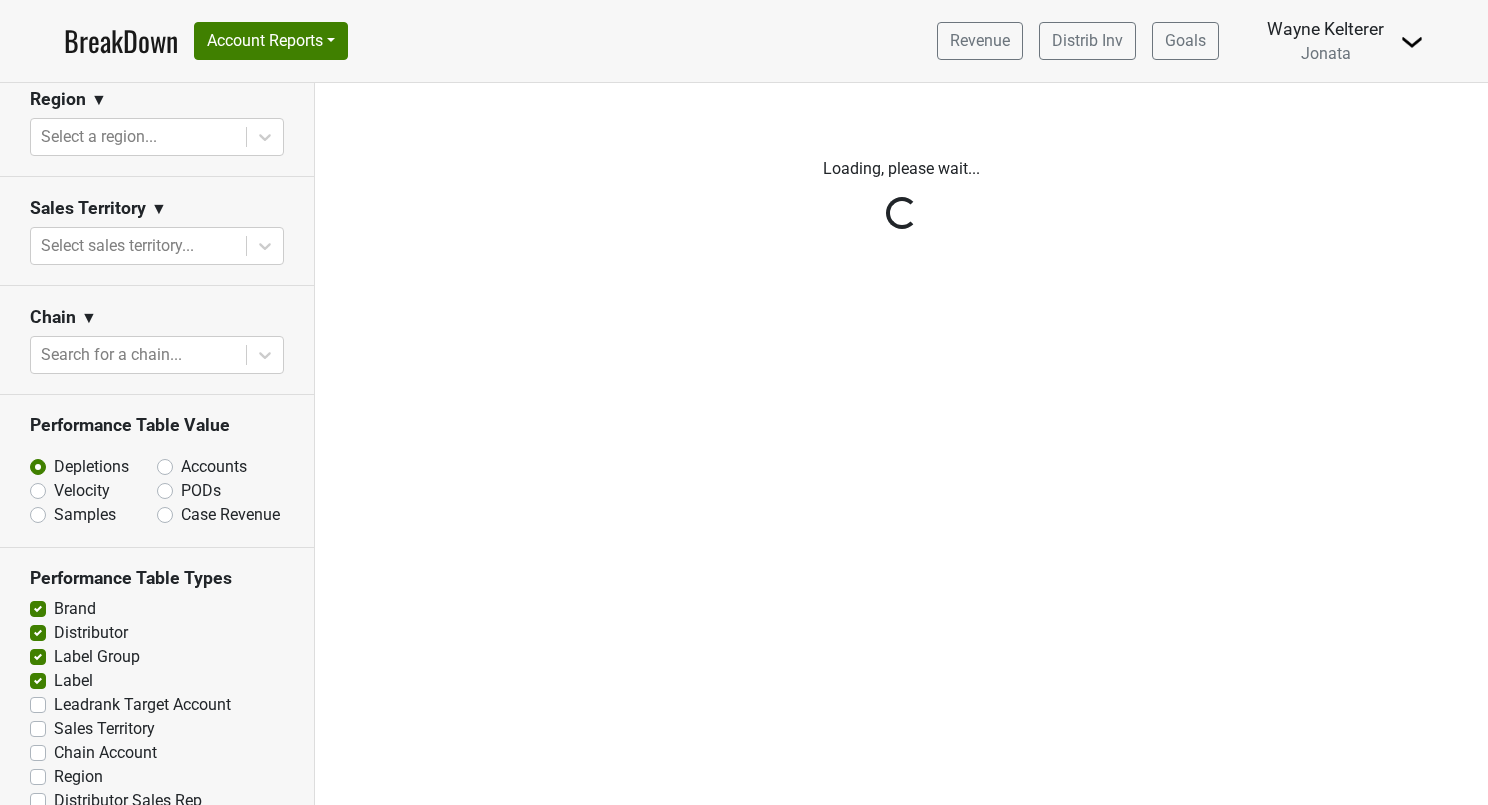 click on "Reset filters Time Period YTD LTM 1H 2024 L6M 2H 2023 L3M Jul '25 2022 L2M Aug '25 2021 Custom Brands ▼ Select a brand... Distributor ▼ Select a distributor... Label Group ▼ Select a label group... Label ▼ Select a label... Premise & Account Type On Off Chain Independent Leadrank Target Account Target Non-Target Region ▼ Select a region... Sales Territory ▼ Select sales territory... Chain ▼ Search for a chain... Performance Table Value Depletions Accounts Velocity PODs Samples Case Revenue Performance Table Types Brand Distributor Label Group Label Leadrank Target Account Sales Territory Chain Account Region Distributor Sales Rep Account Type Premise Type" at bounding box center (157, 444) 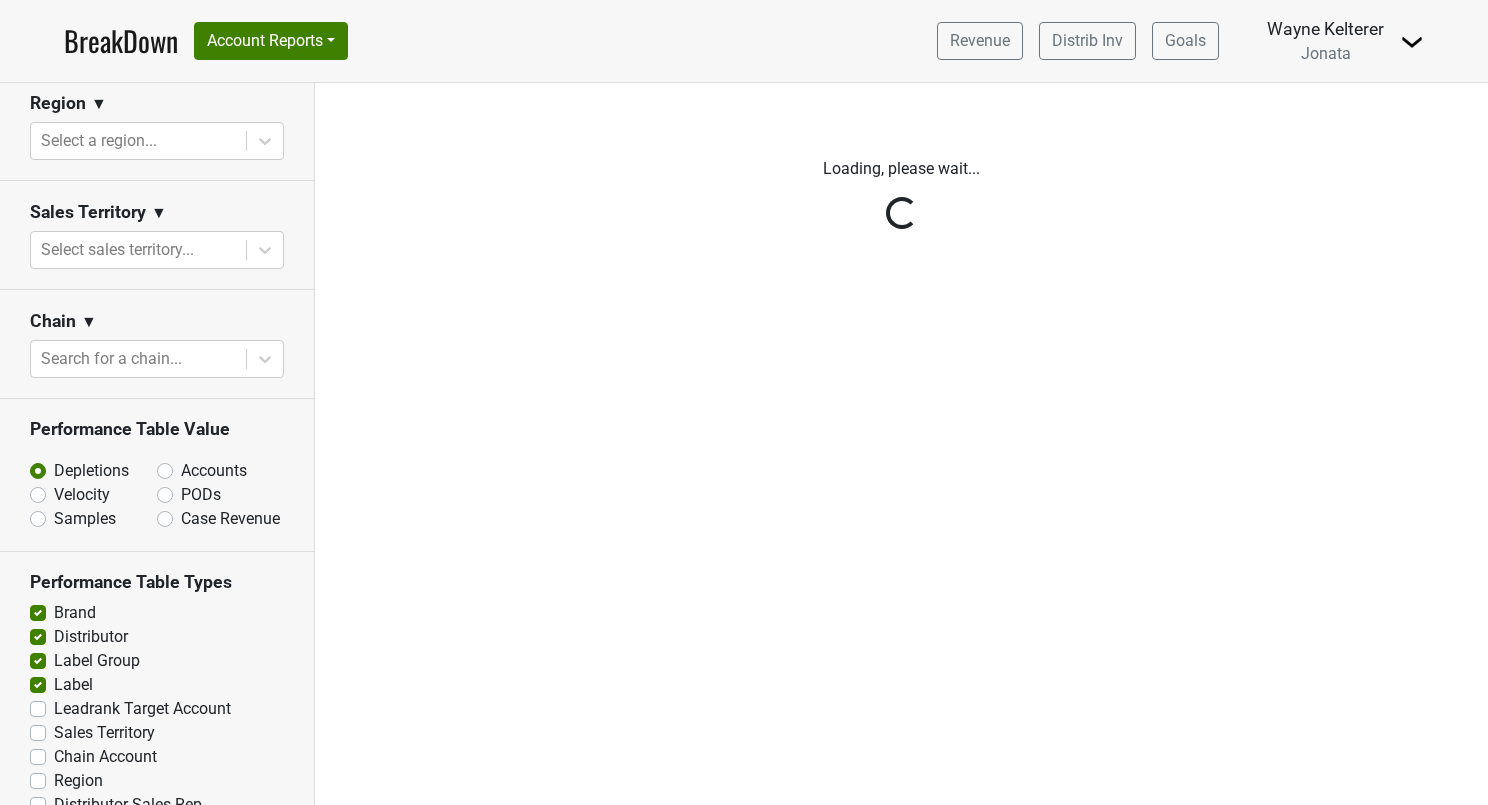 click on "Reset filters Time Period YTD LTM 1H 2024 L6M 2H 2023 L3M Jul '25 2022 L2M Aug '25 2021 Custom Brands ▼ Select a brand... Distributor ▼ Select a distributor... Label Group ▼ Select a label group... Label ▼ Select a label... Premise & Account Type On Off Chain Independent Leadrank Target Account Target Non-Target Region ▼ Select a region... Sales Territory ▼ Select sales territory... Chain ▼ Search for a chain... Performance Table Value Depletions Accounts Velocity PODs Samples Case Revenue Performance Table Types Brand Distributor Label Group Label Leadrank Target Account Sales Territory Chain Account Region Distributor Sales Rep Account Type Premise Type" at bounding box center [157, 444] 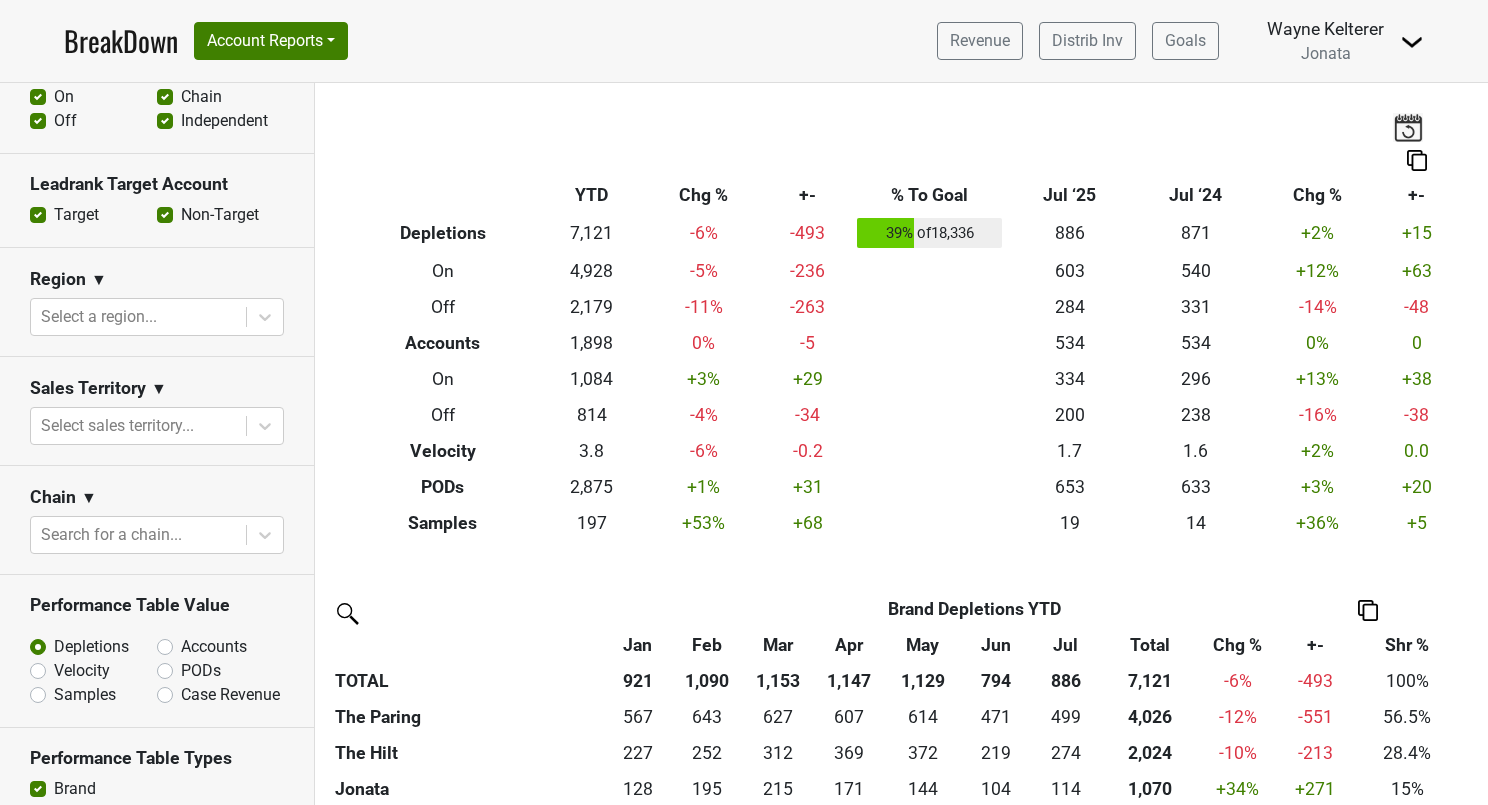 scroll, scrollTop: 759, scrollLeft: 0, axis: vertical 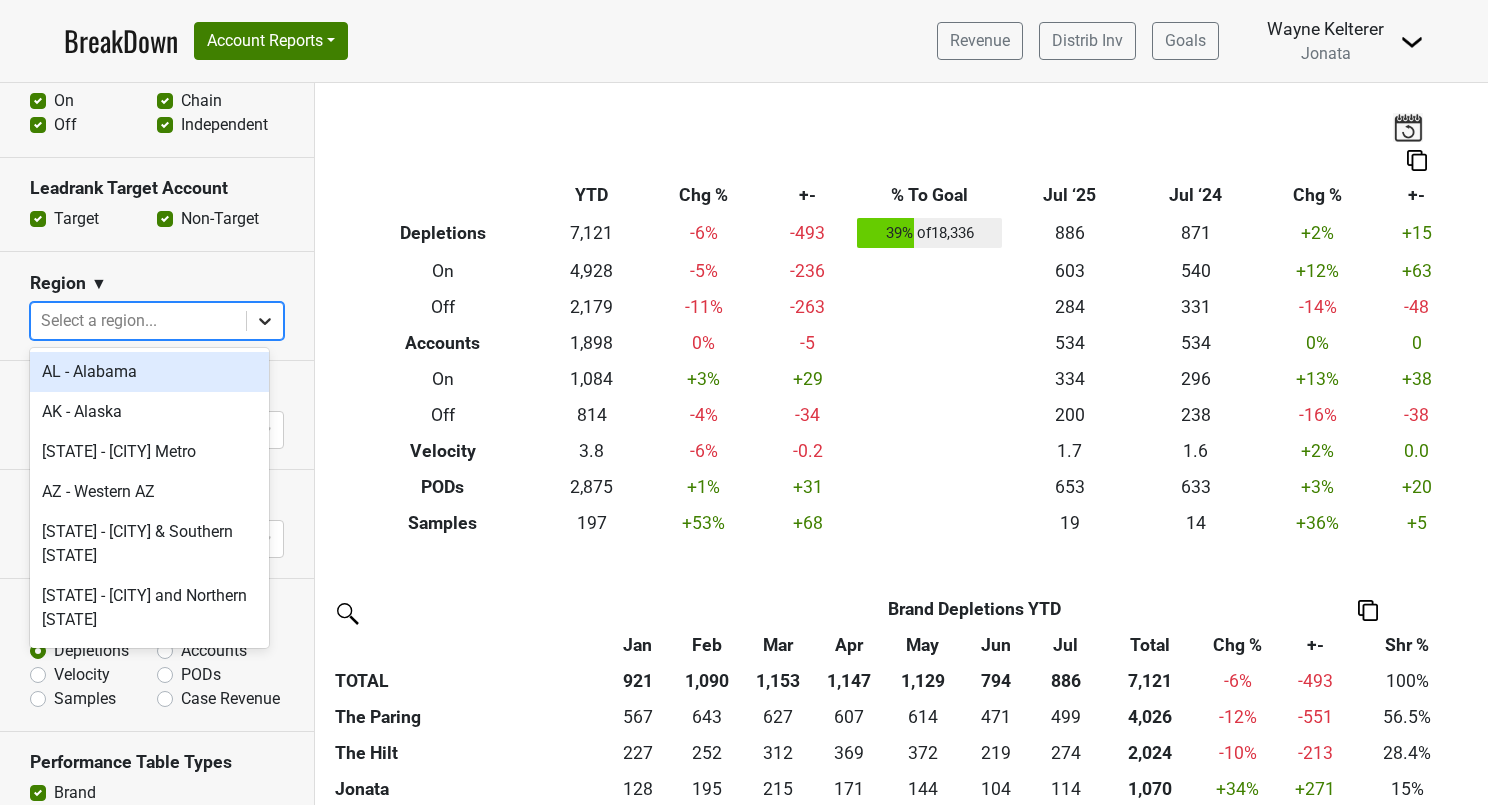 click 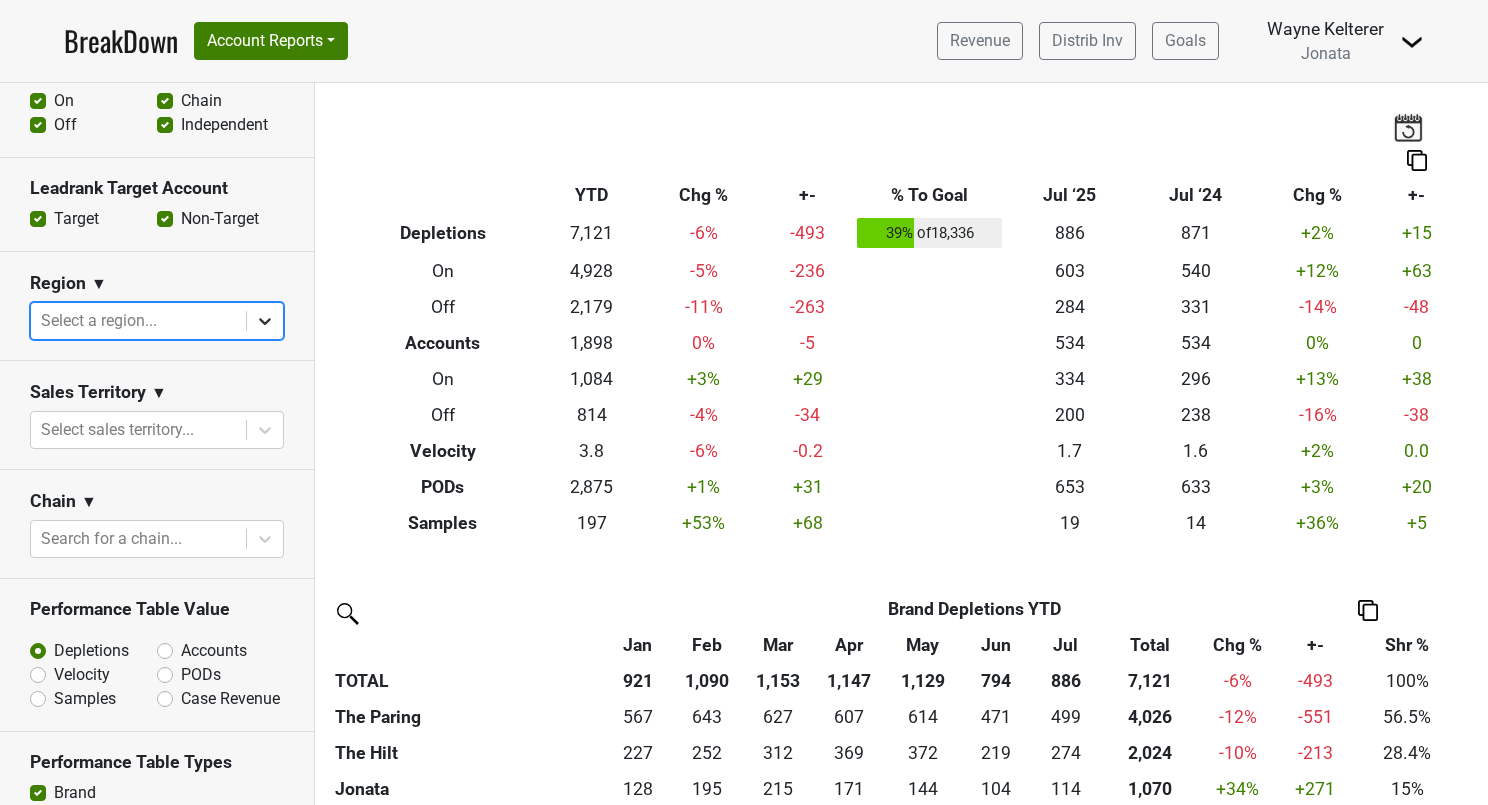 click 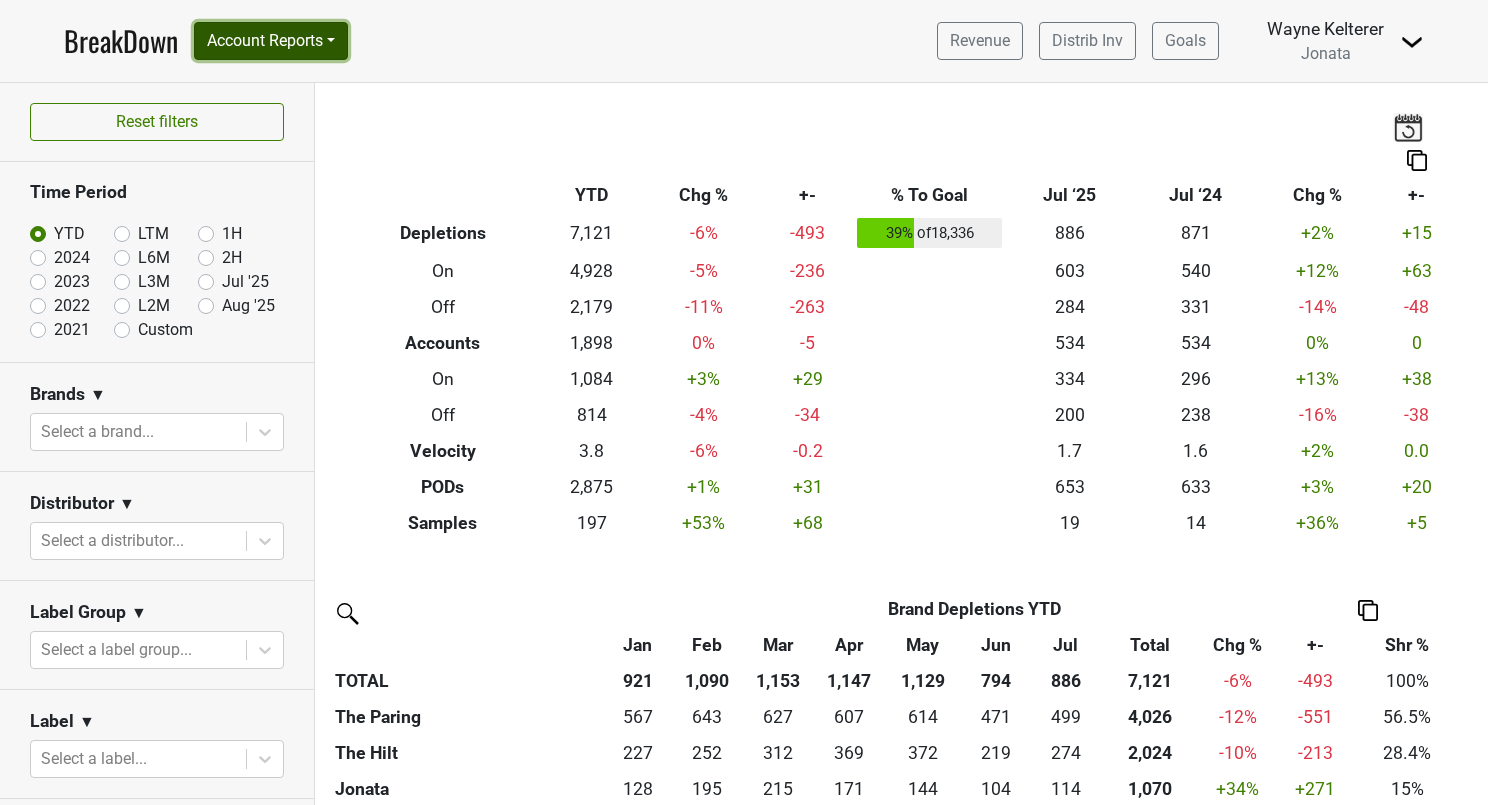 click on "Account Reports" at bounding box center [271, 41] 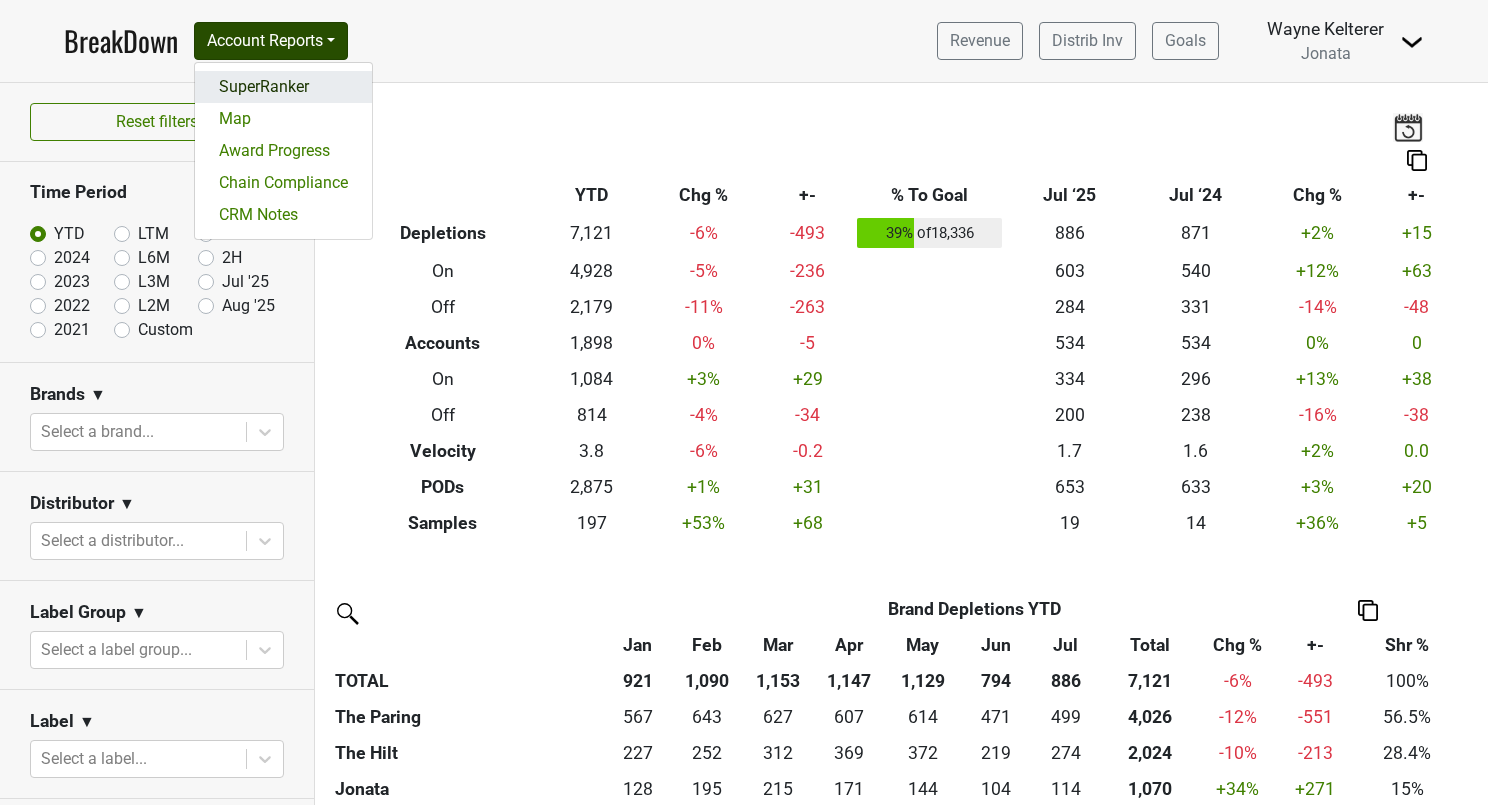 click on "SuperRanker" at bounding box center [283, 87] 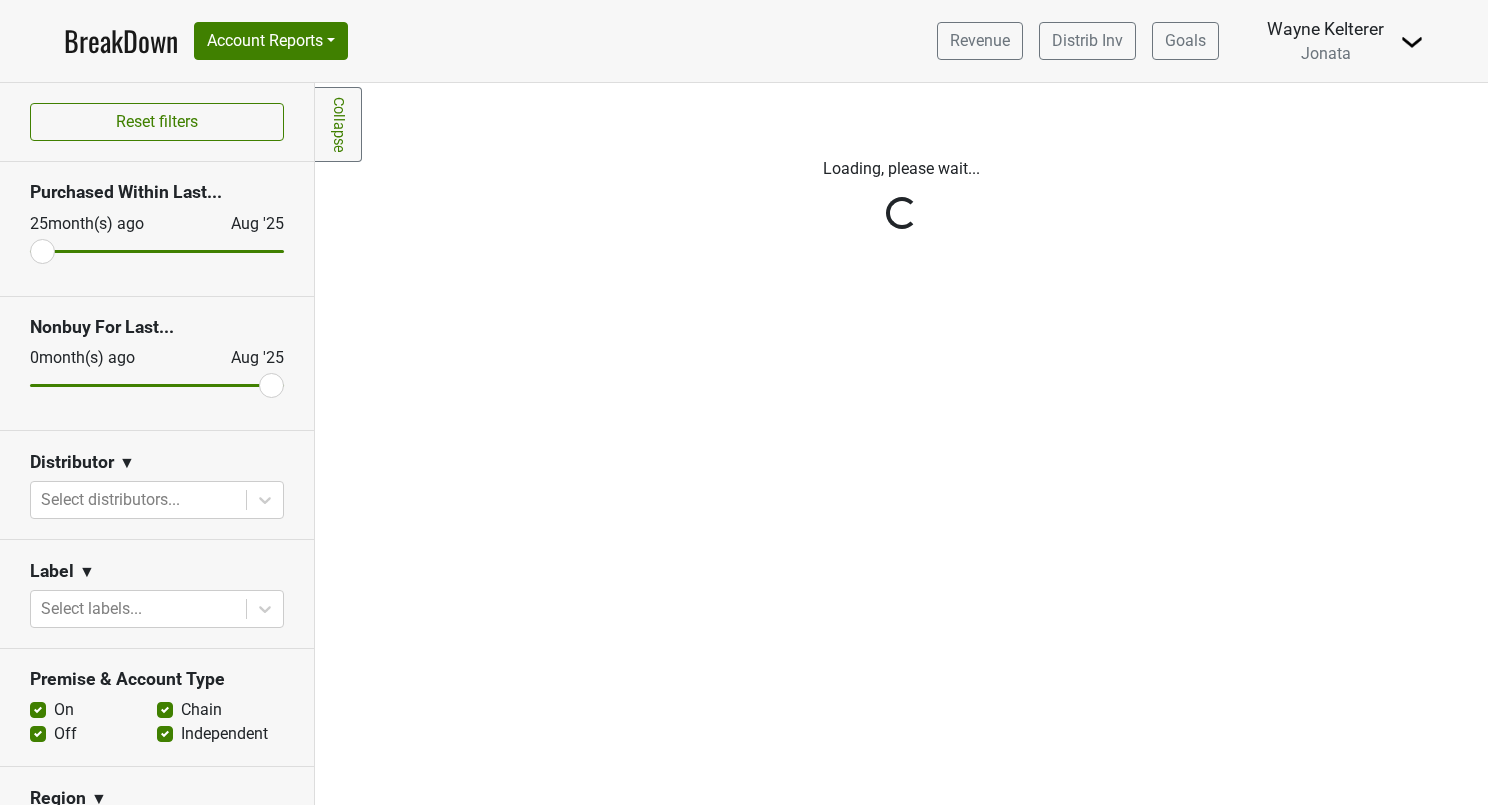 scroll, scrollTop: 0, scrollLeft: 0, axis: both 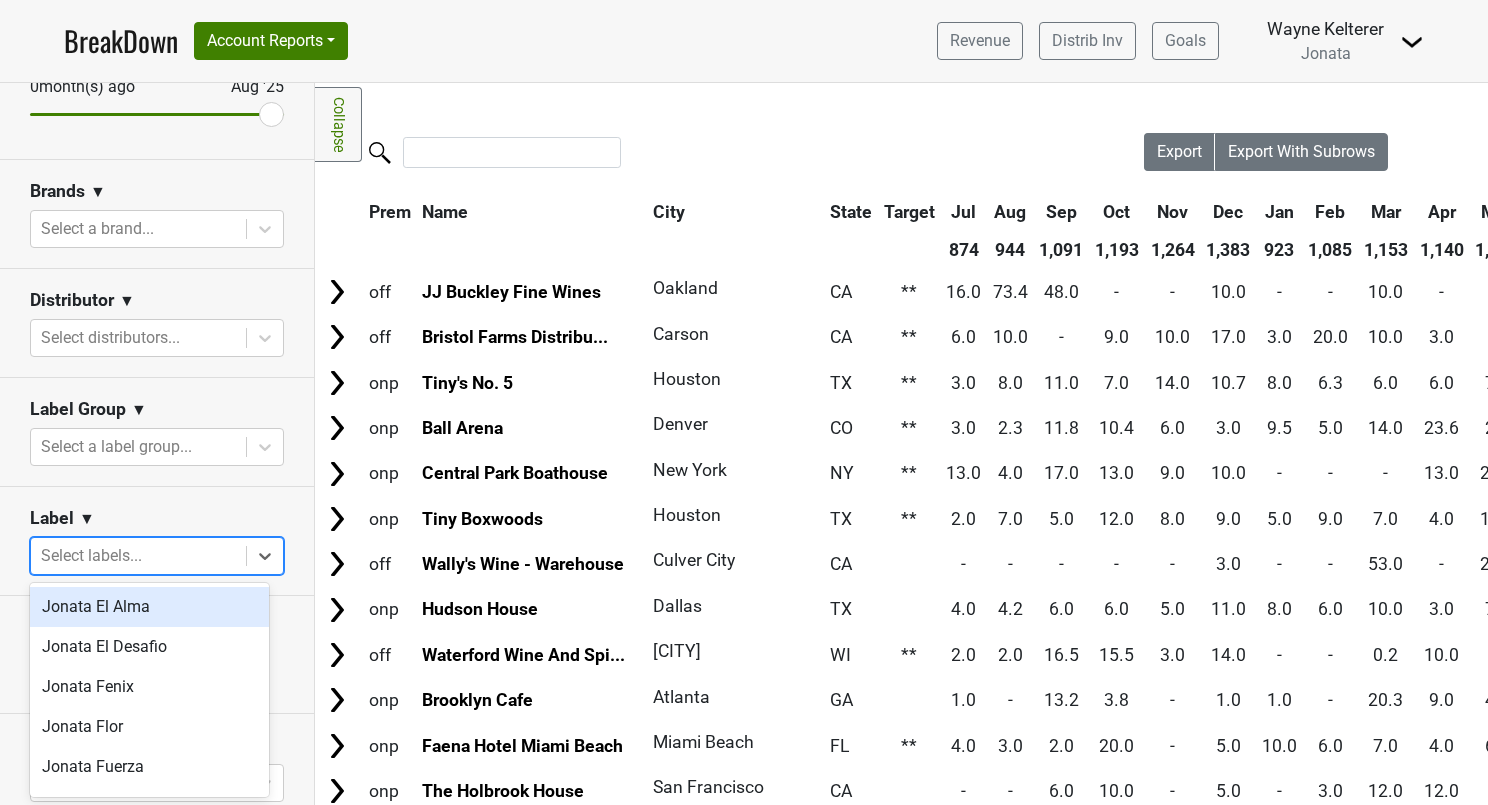 click at bounding box center [138, 556] 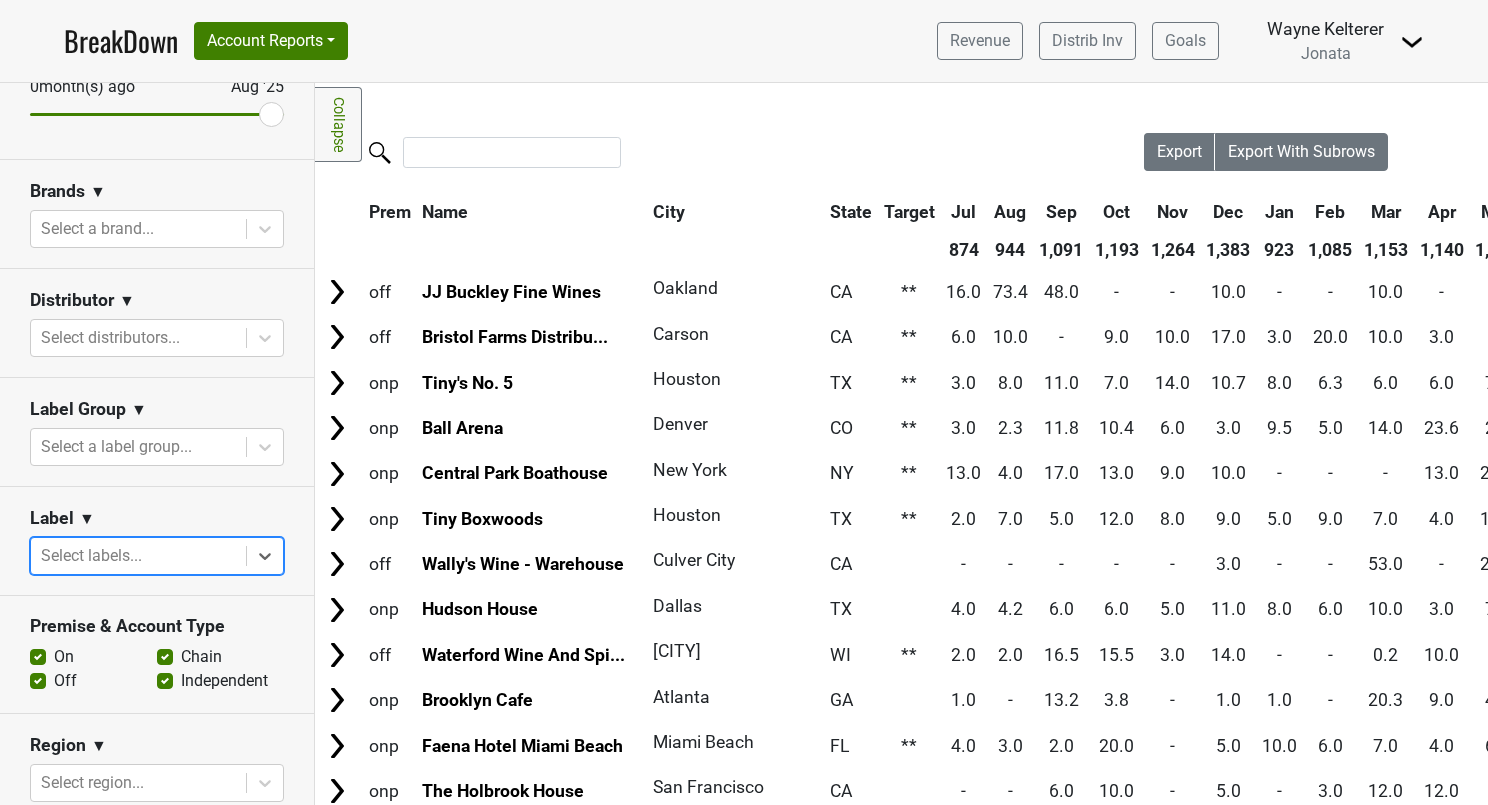 click at bounding box center [138, 556] 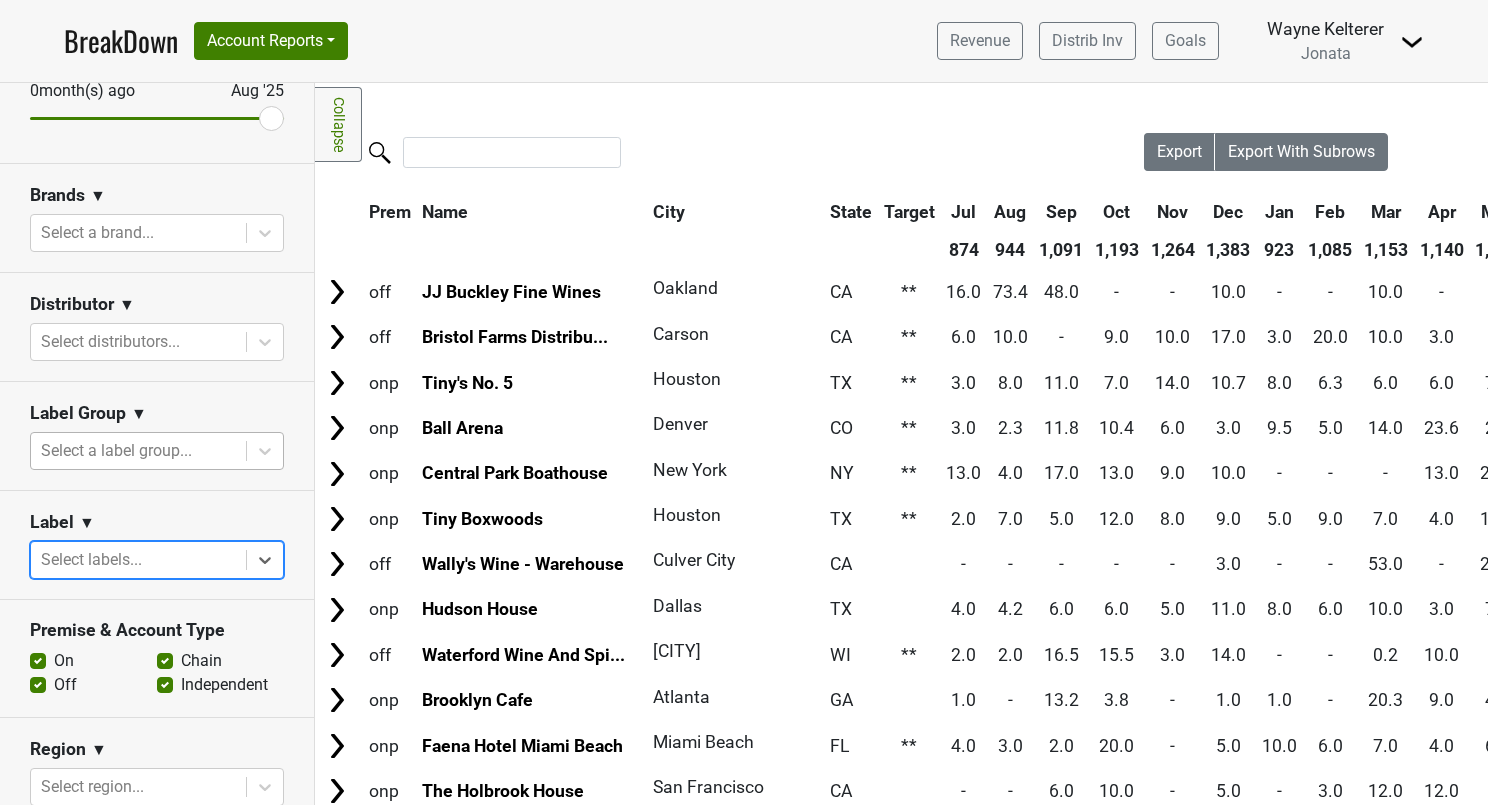 click at bounding box center [138, 451] 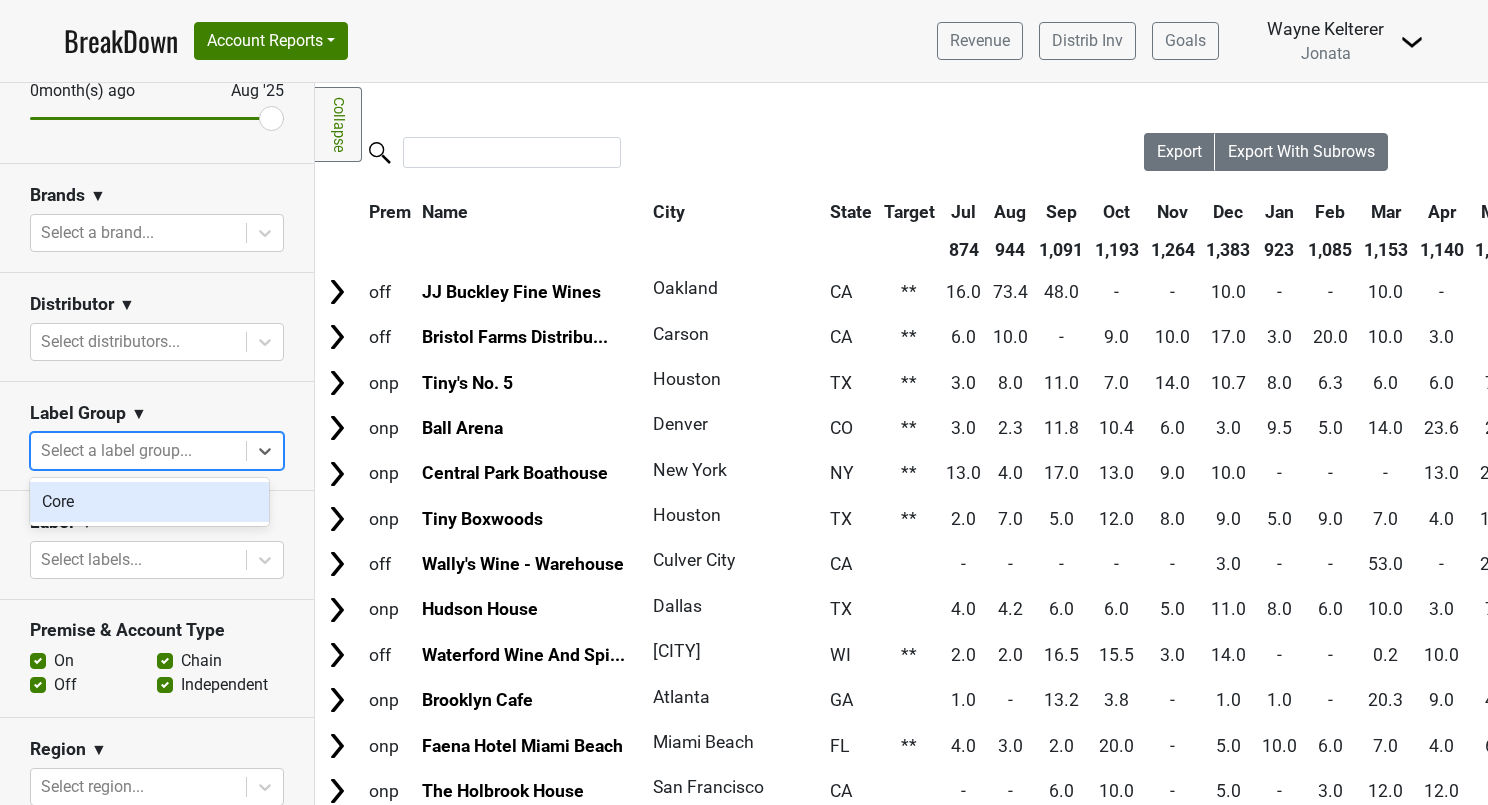 click at bounding box center (138, 451) 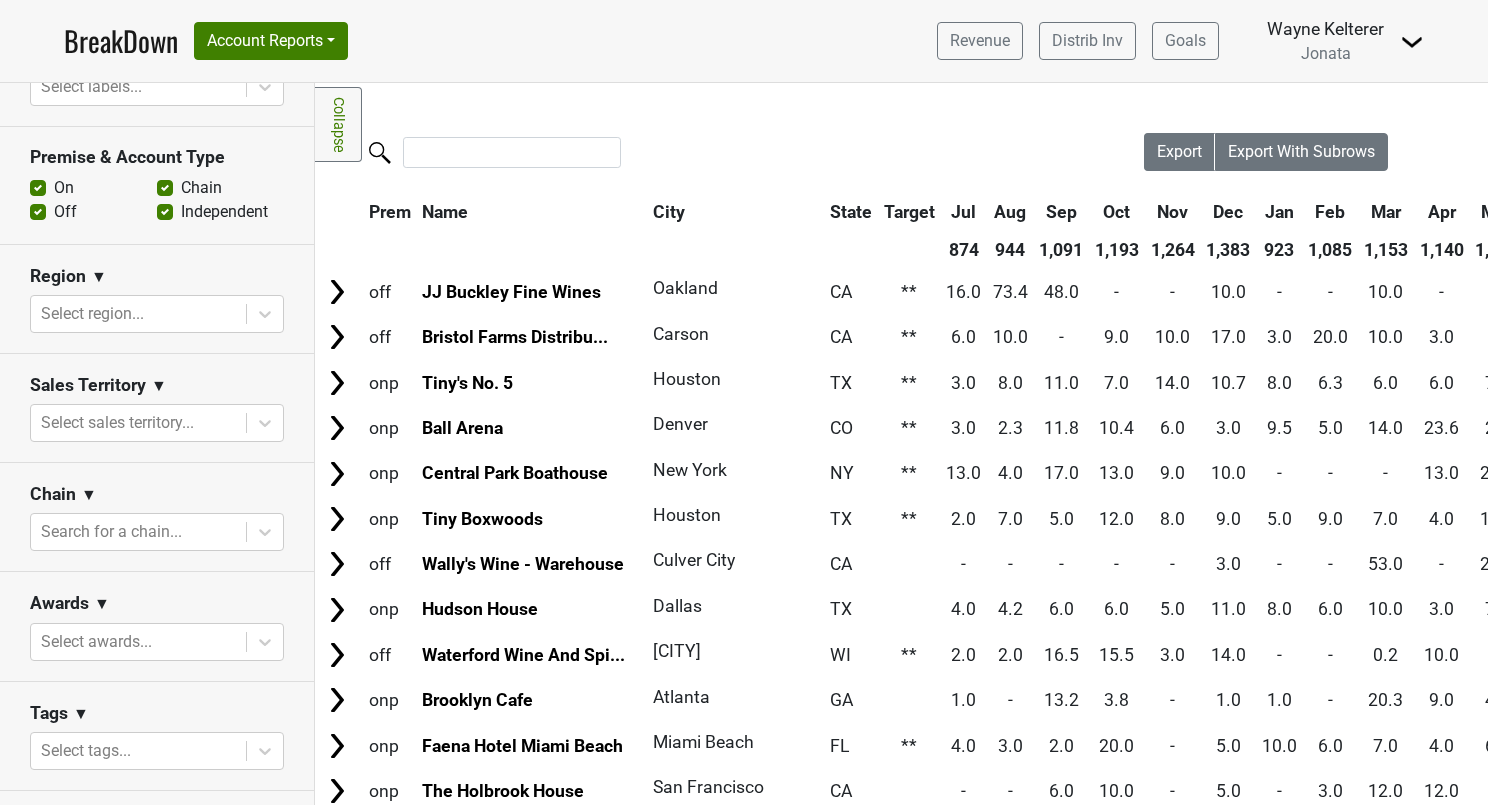 scroll, scrollTop: 779, scrollLeft: 0, axis: vertical 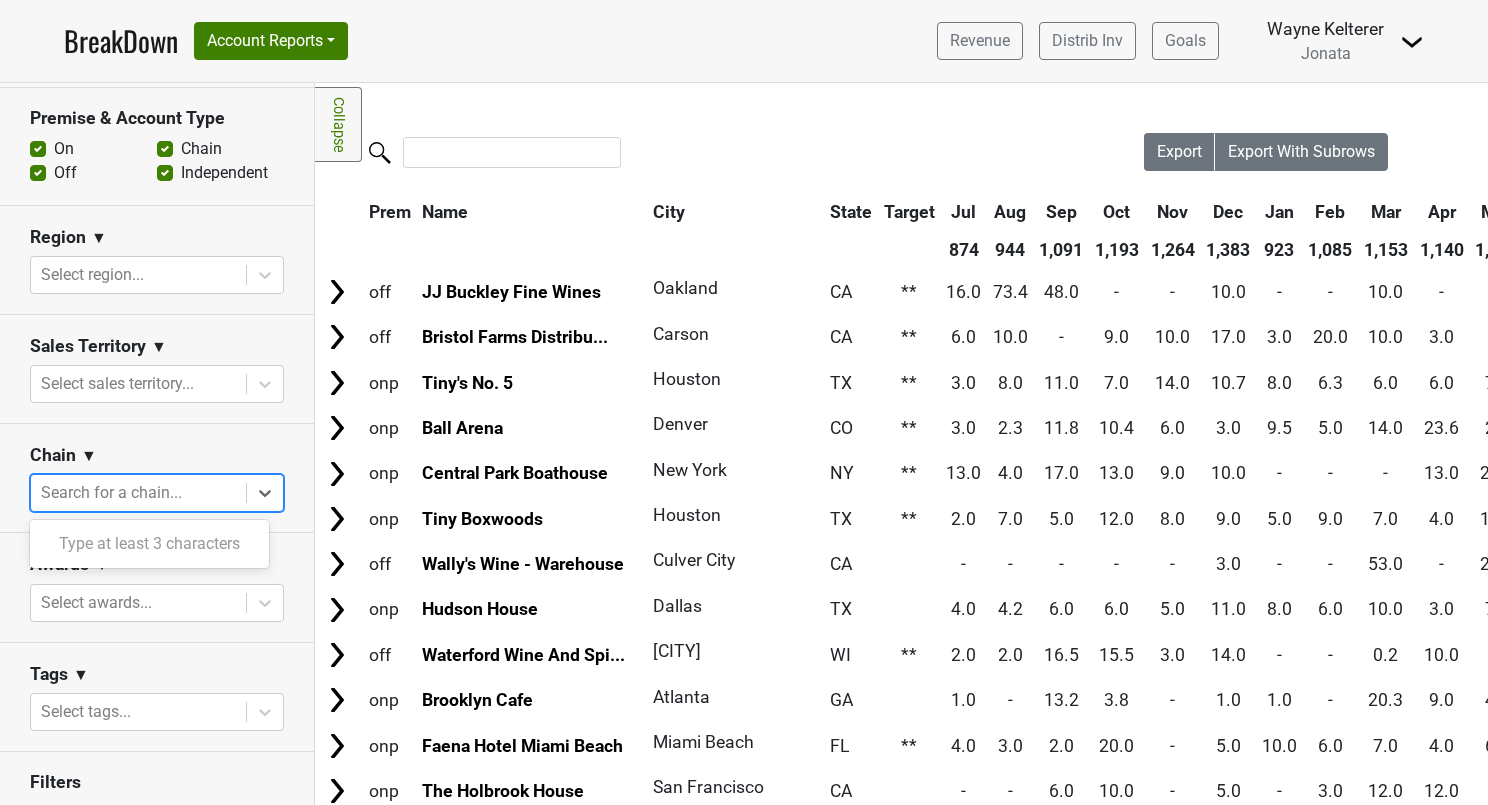 click at bounding box center (138, 493) 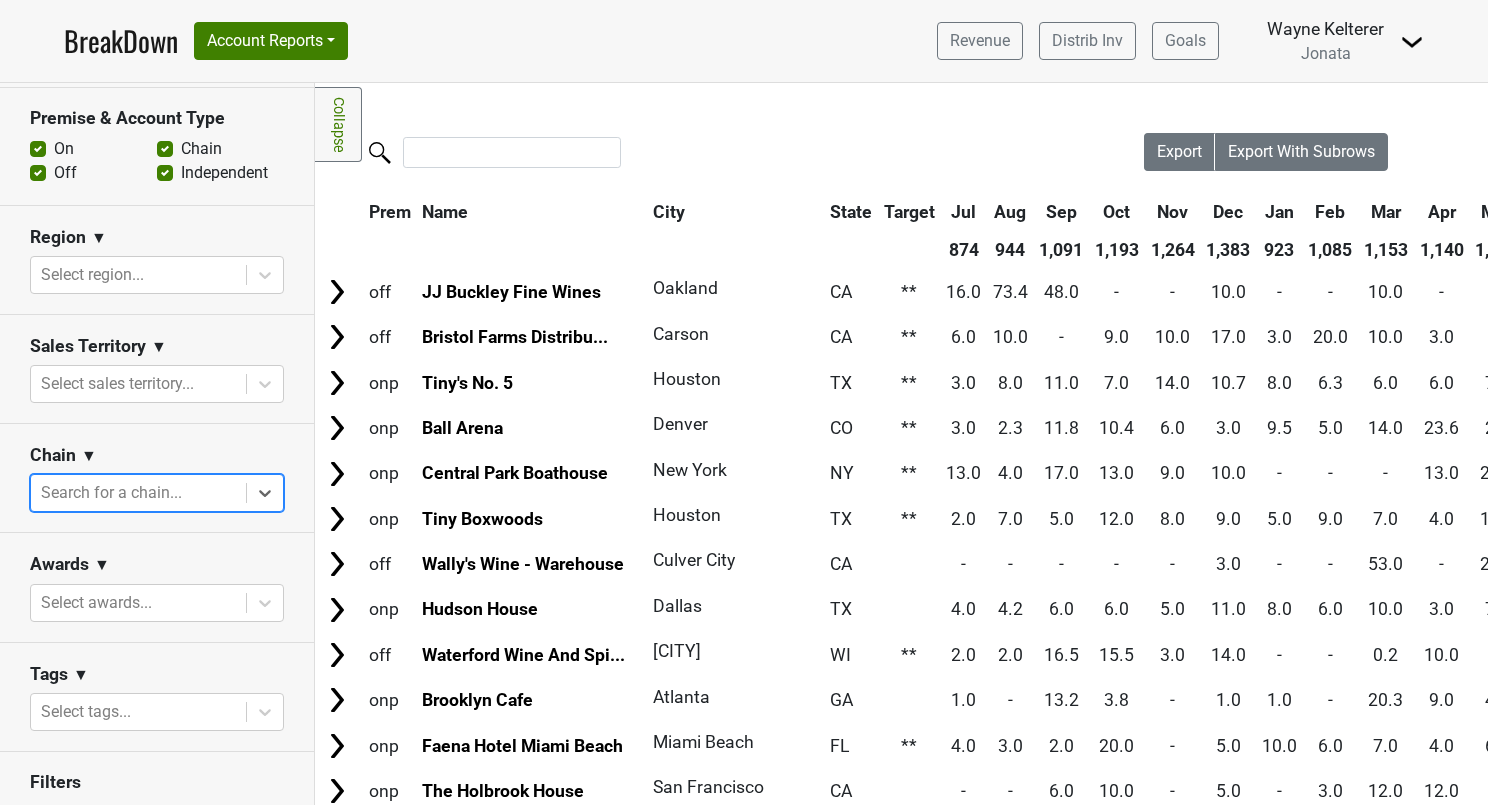 click at bounding box center [138, 493] 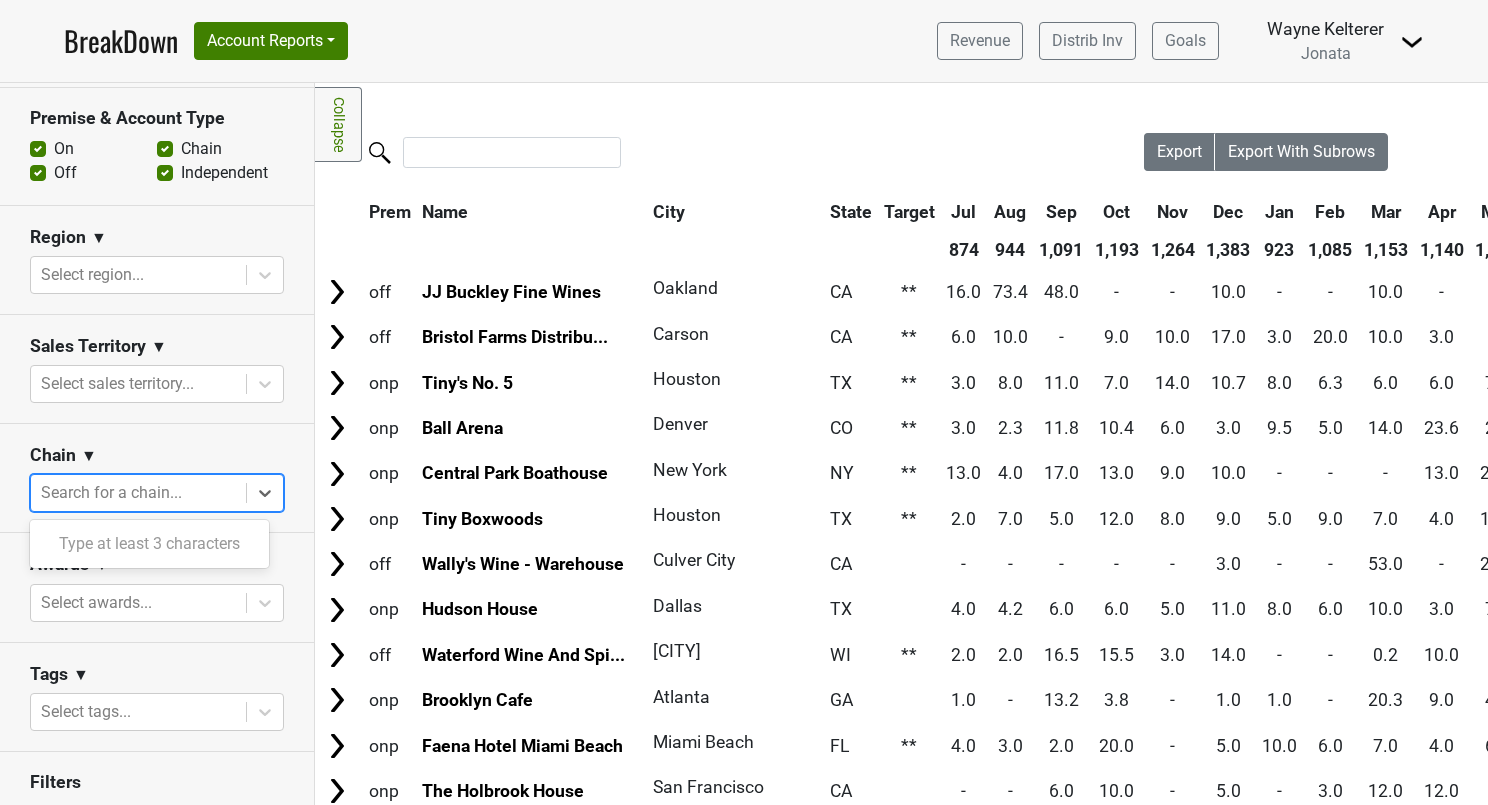 click at bounding box center (138, 493) 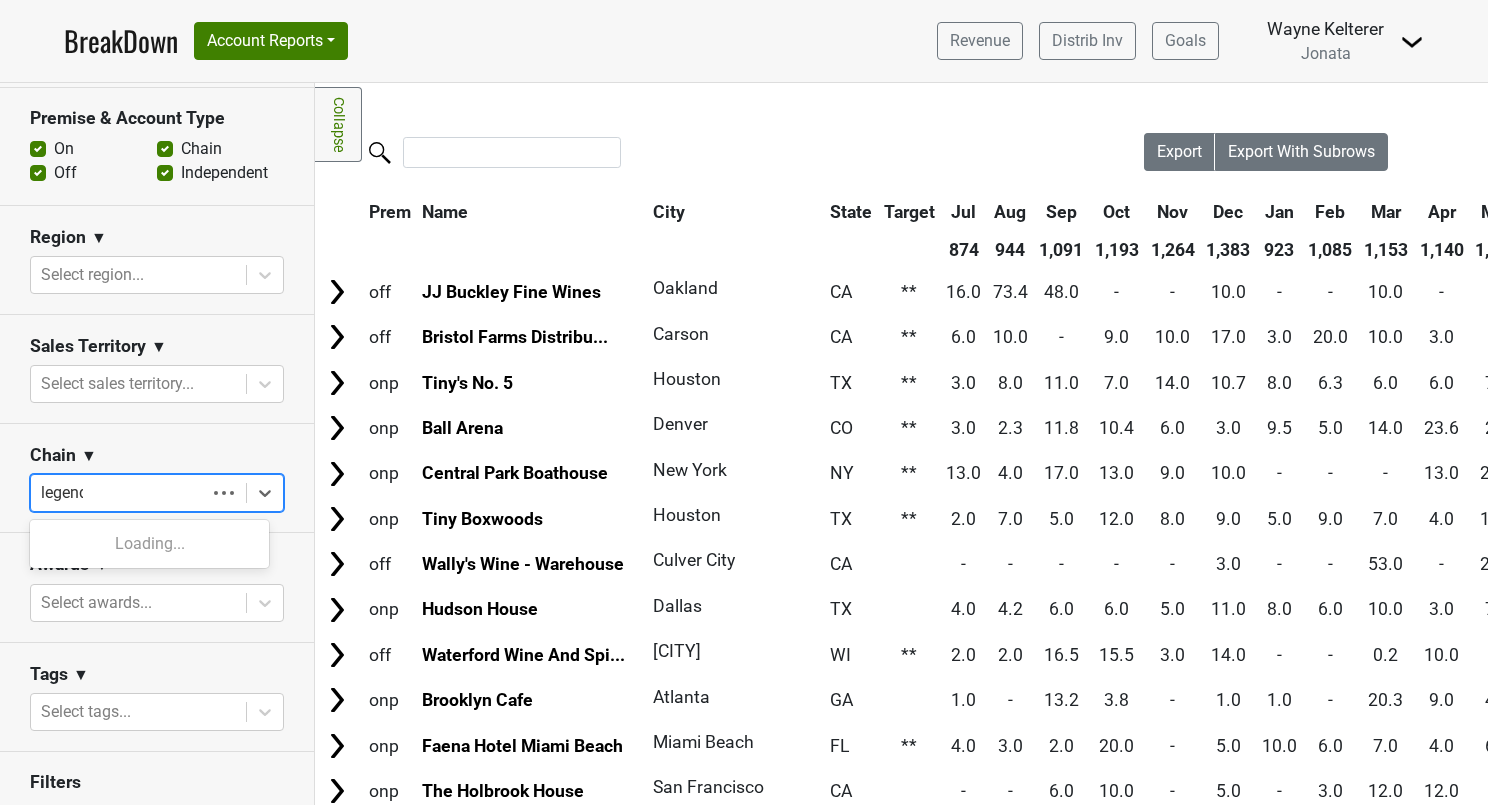 type on "legends" 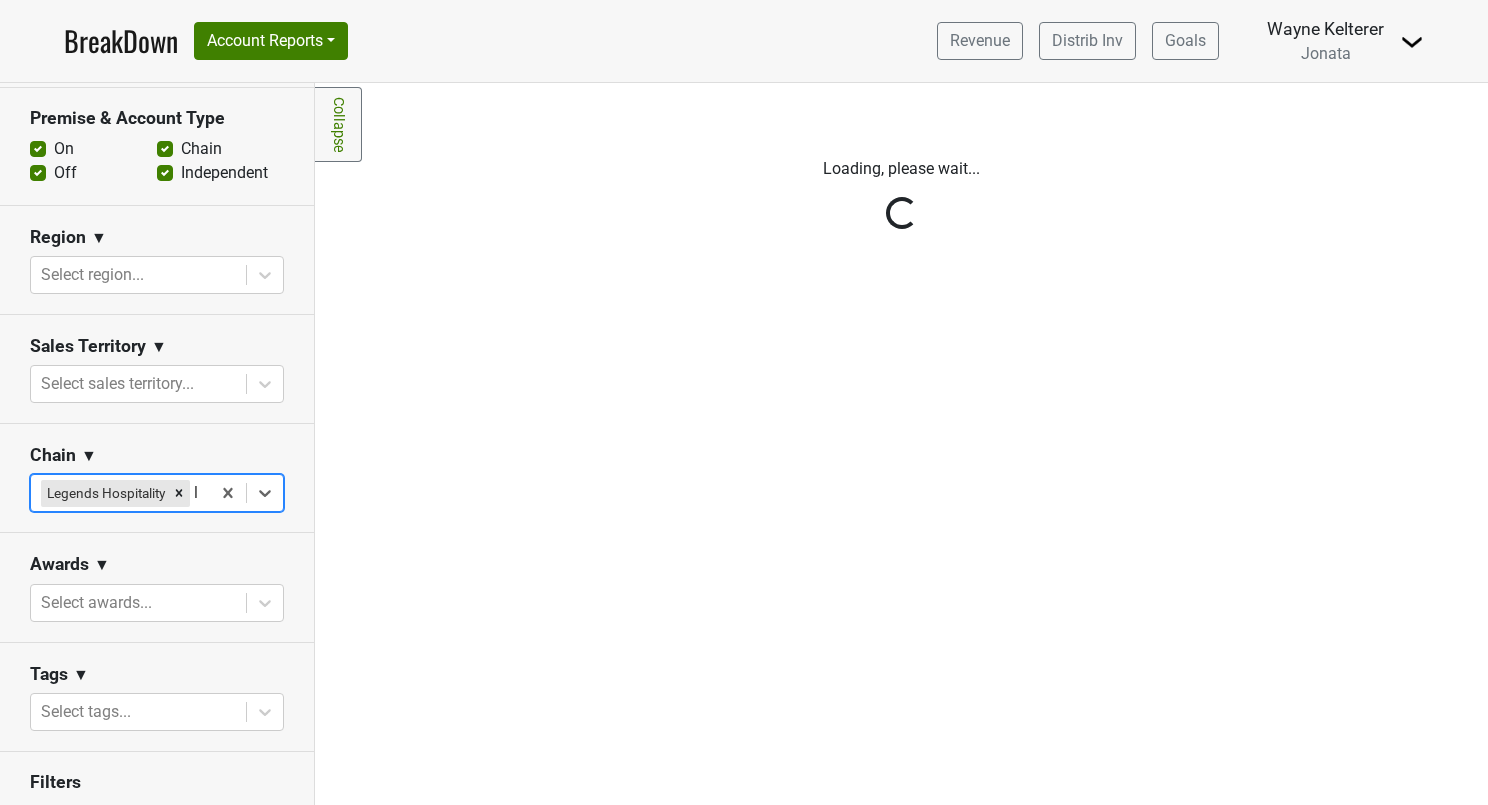 type 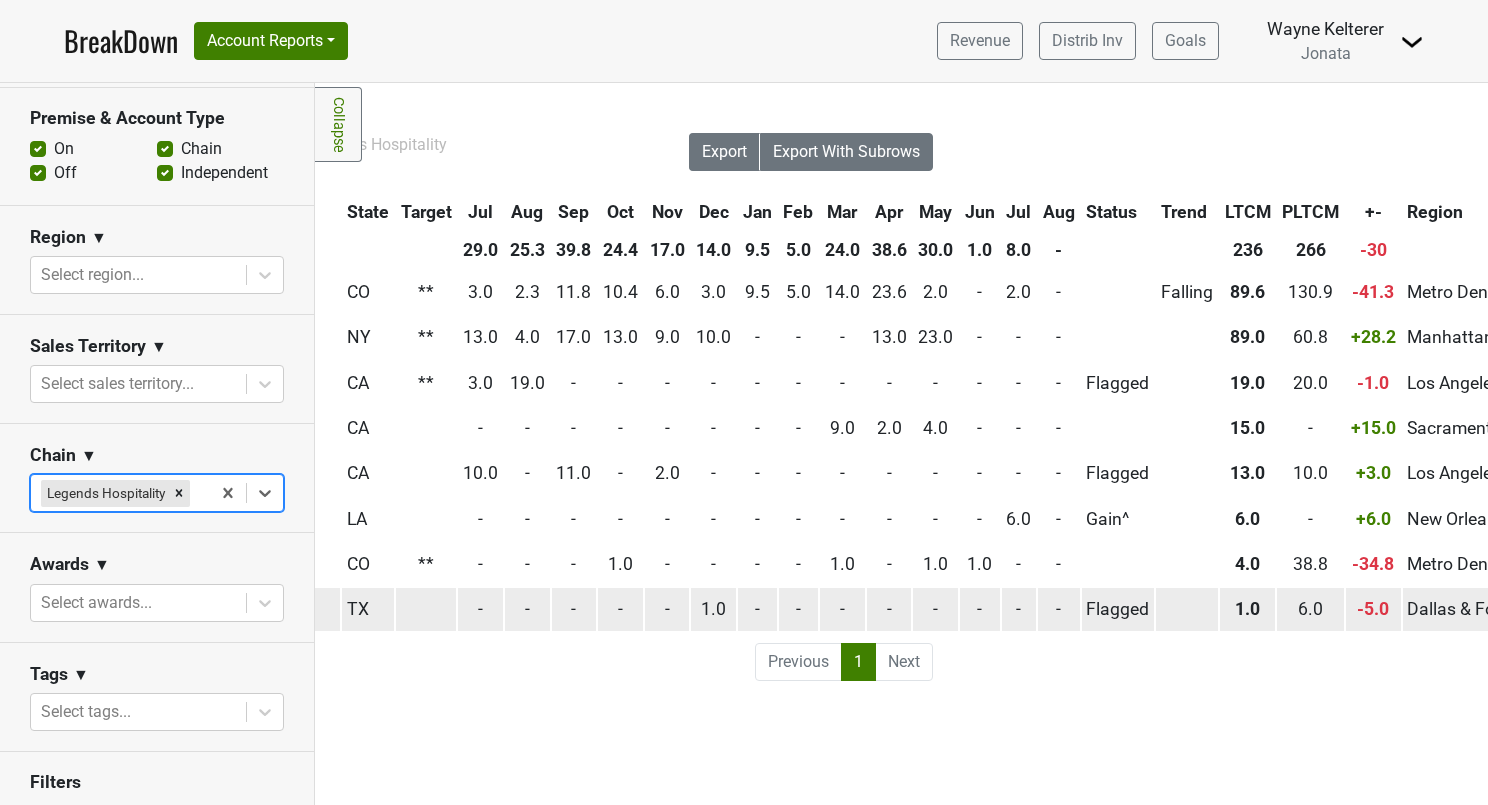 scroll, scrollTop: 0, scrollLeft: 458, axis: horizontal 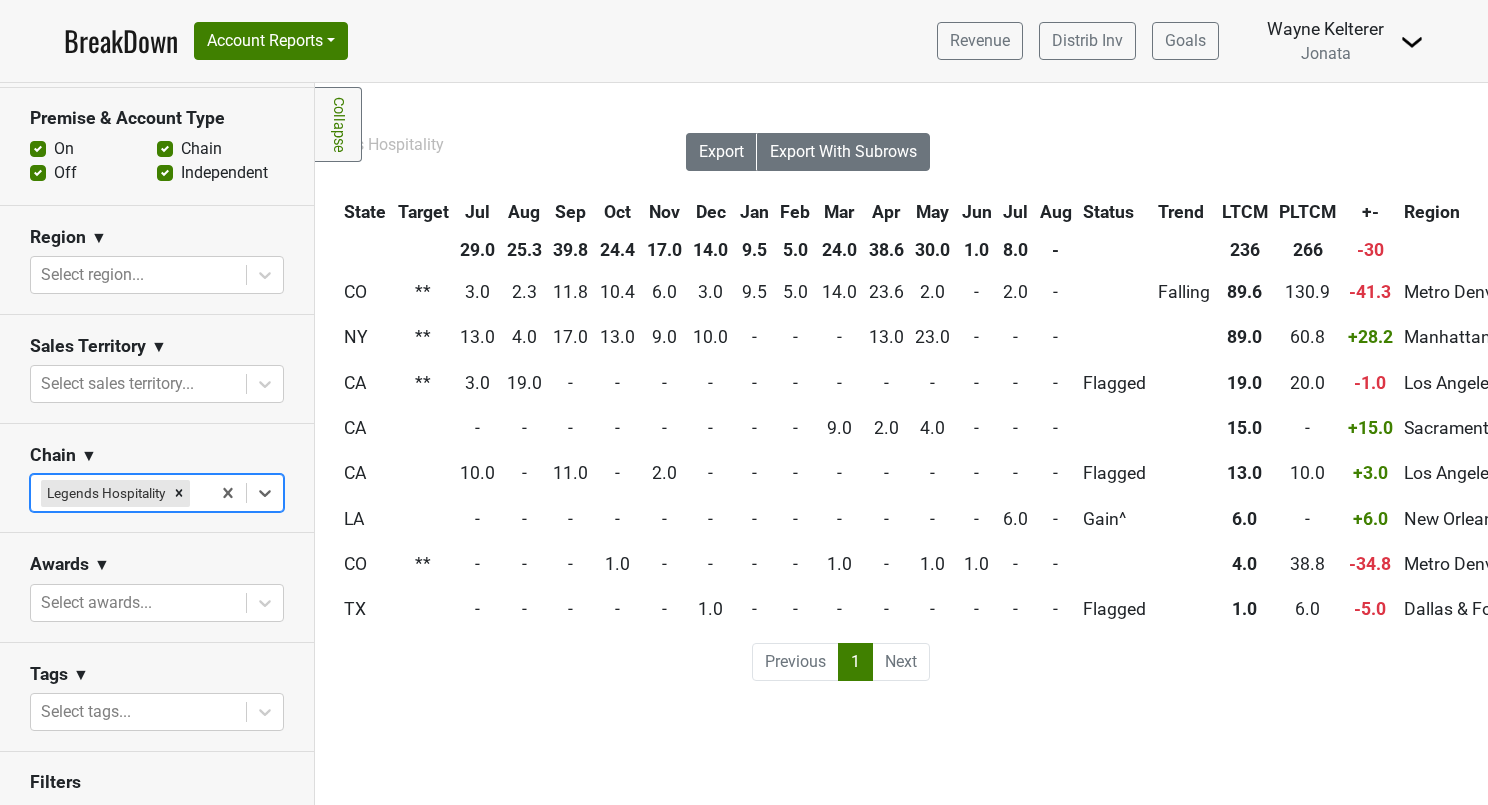 click on "Next" at bounding box center [901, 662] 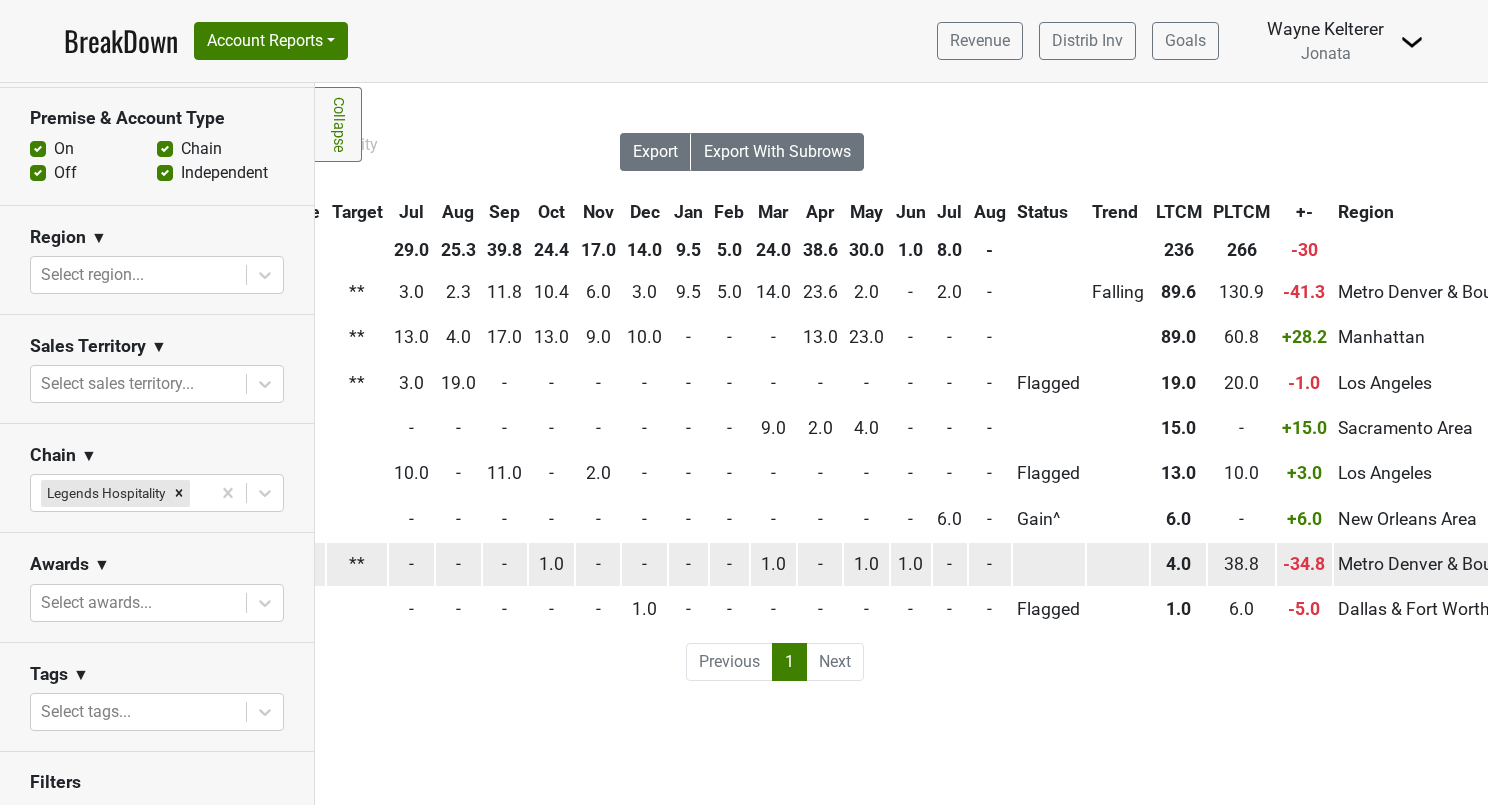 scroll, scrollTop: 0, scrollLeft: 0, axis: both 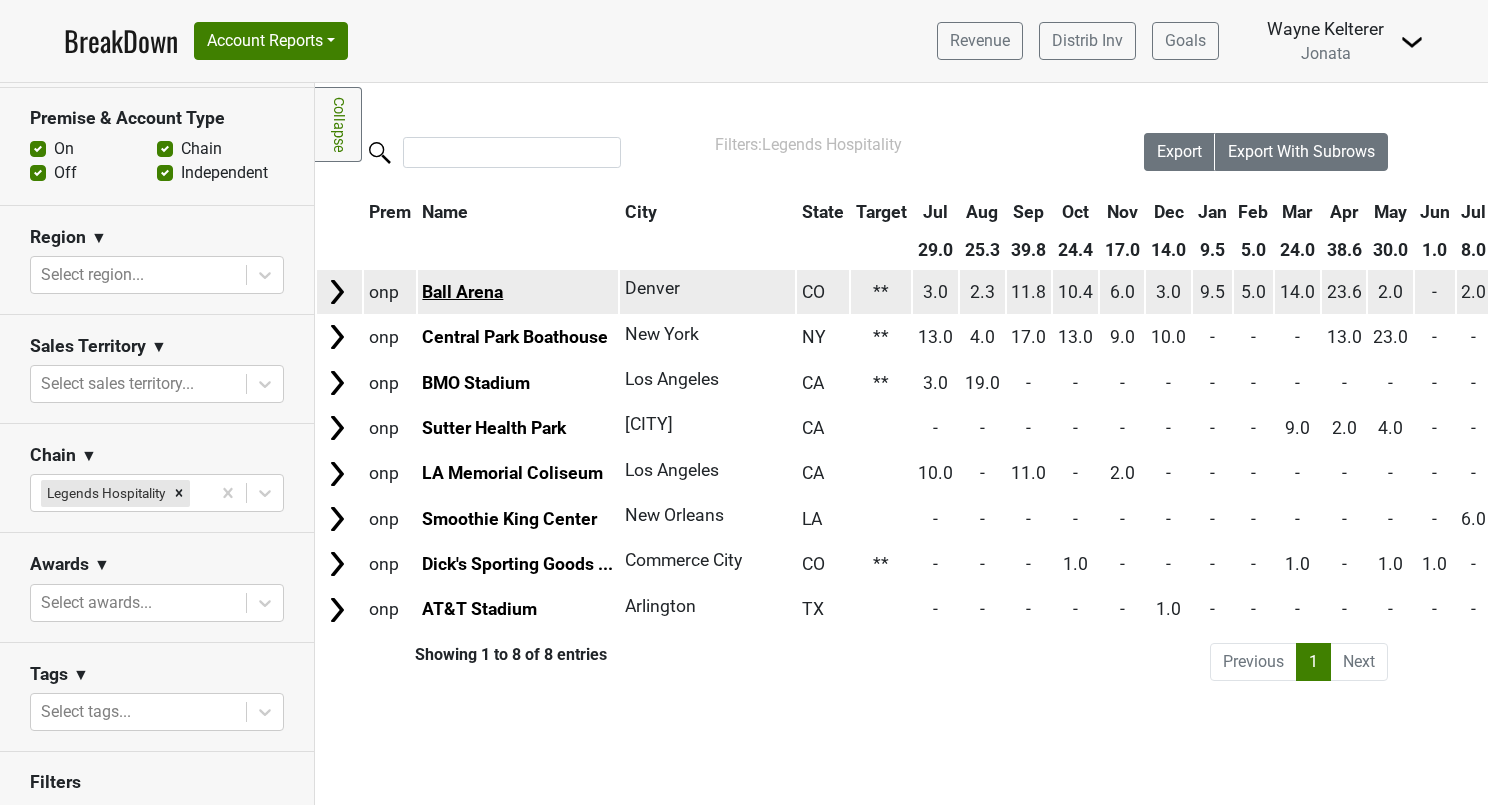 click on "Ball Arena" at bounding box center [462, 292] 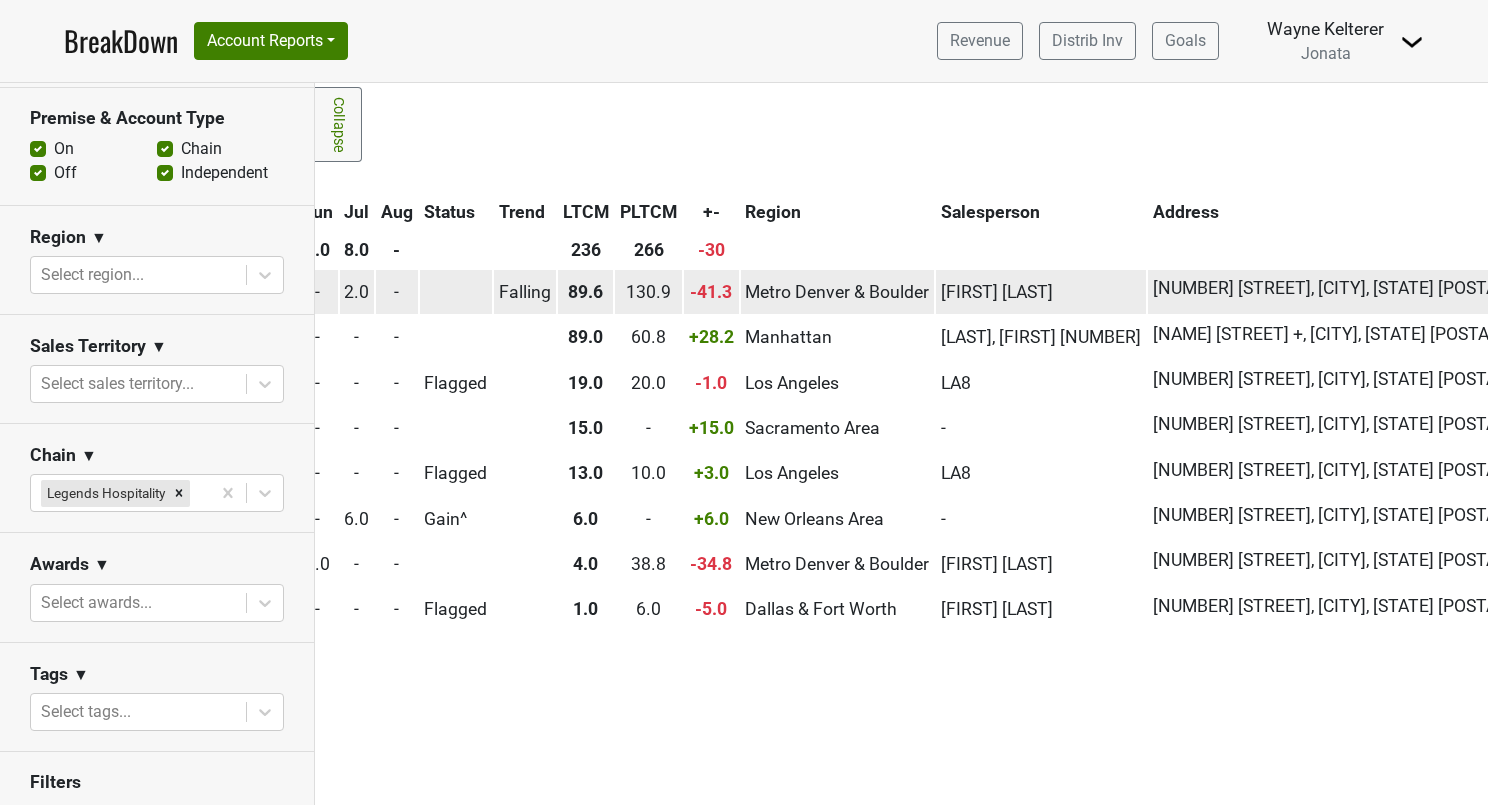 scroll, scrollTop: 0, scrollLeft: 1212, axis: horizontal 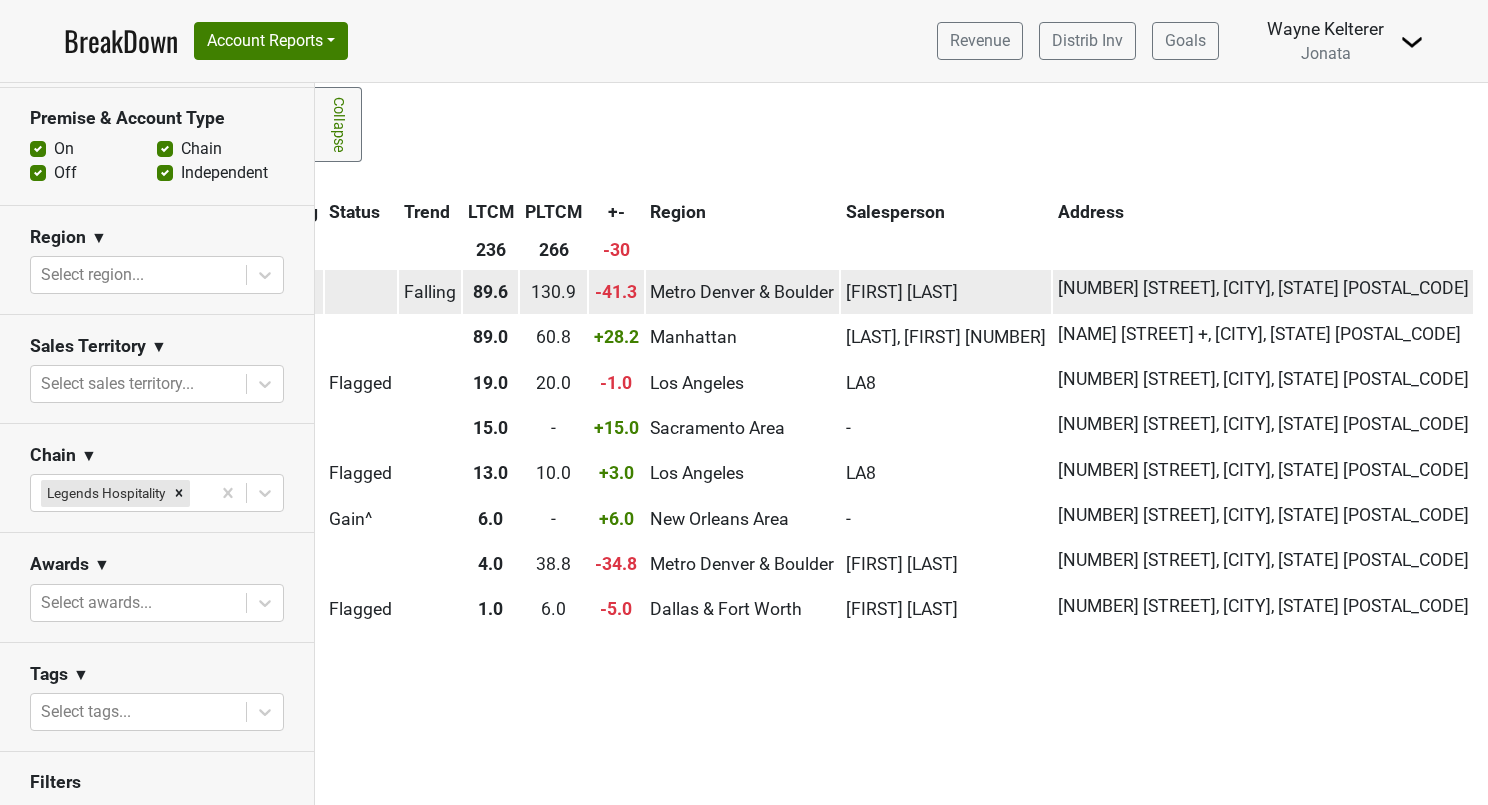 click on "130.9" at bounding box center [553, 292] 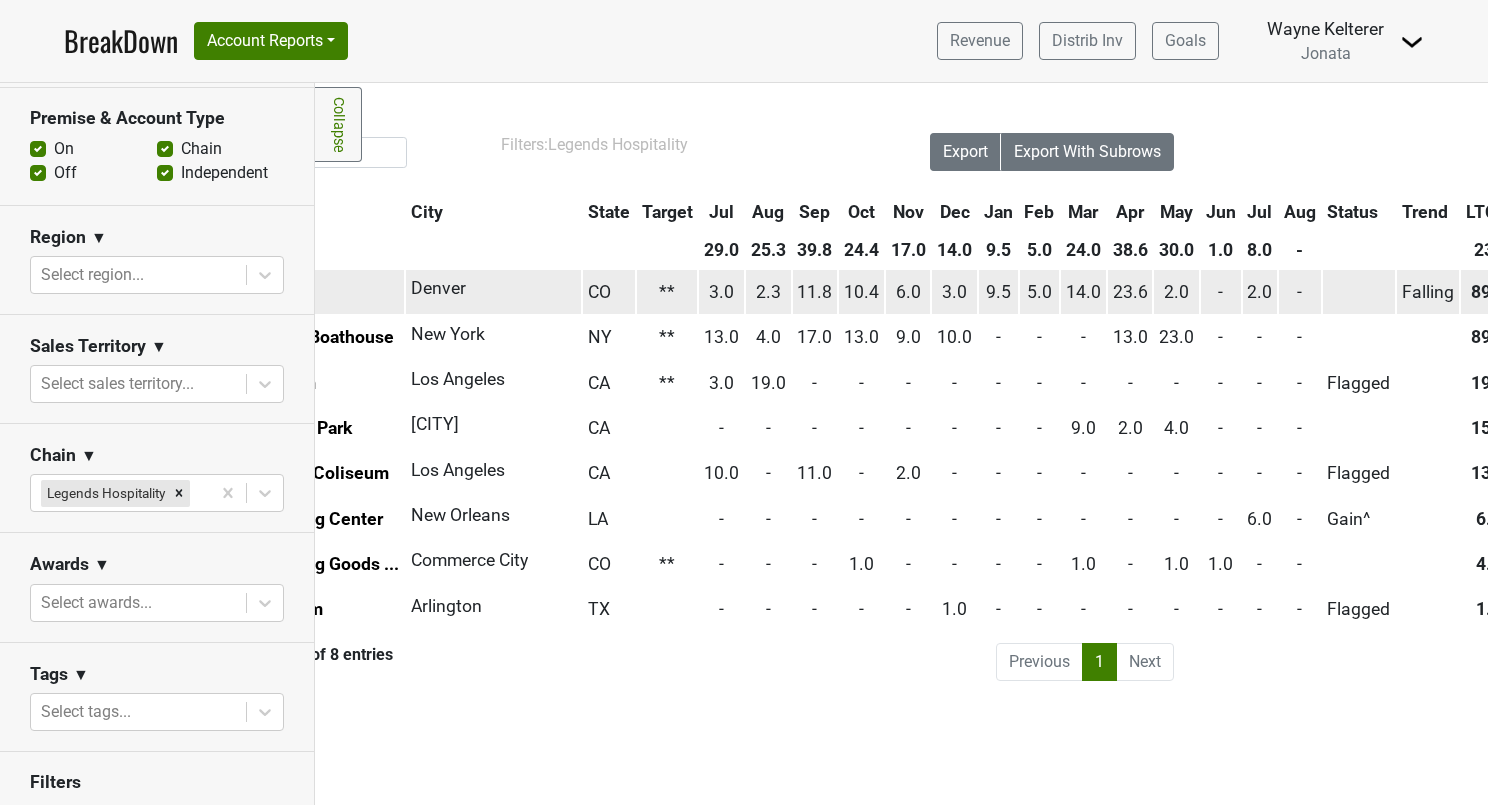 scroll, scrollTop: 0, scrollLeft: 0, axis: both 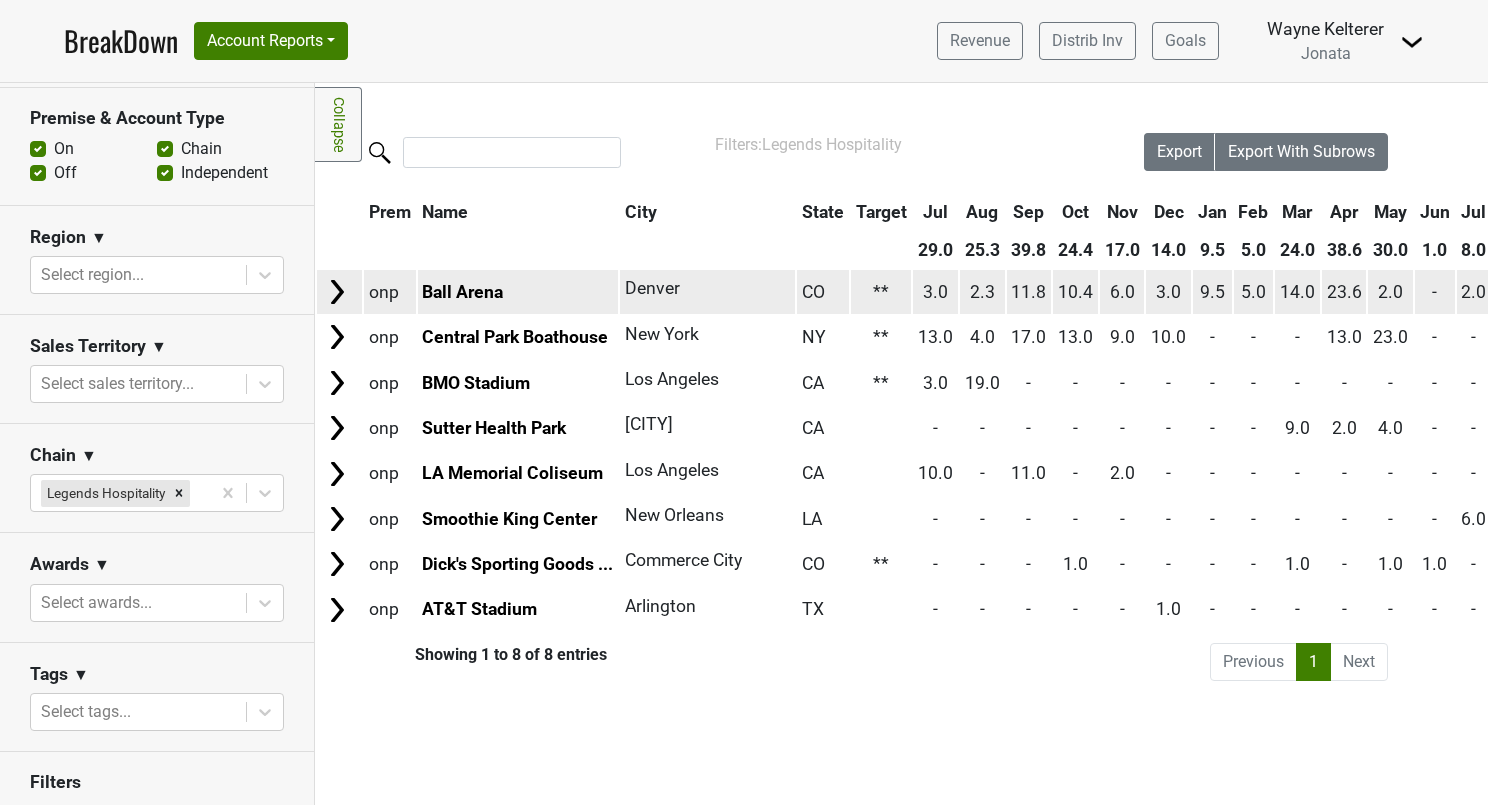 click at bounding box center (337, 292) 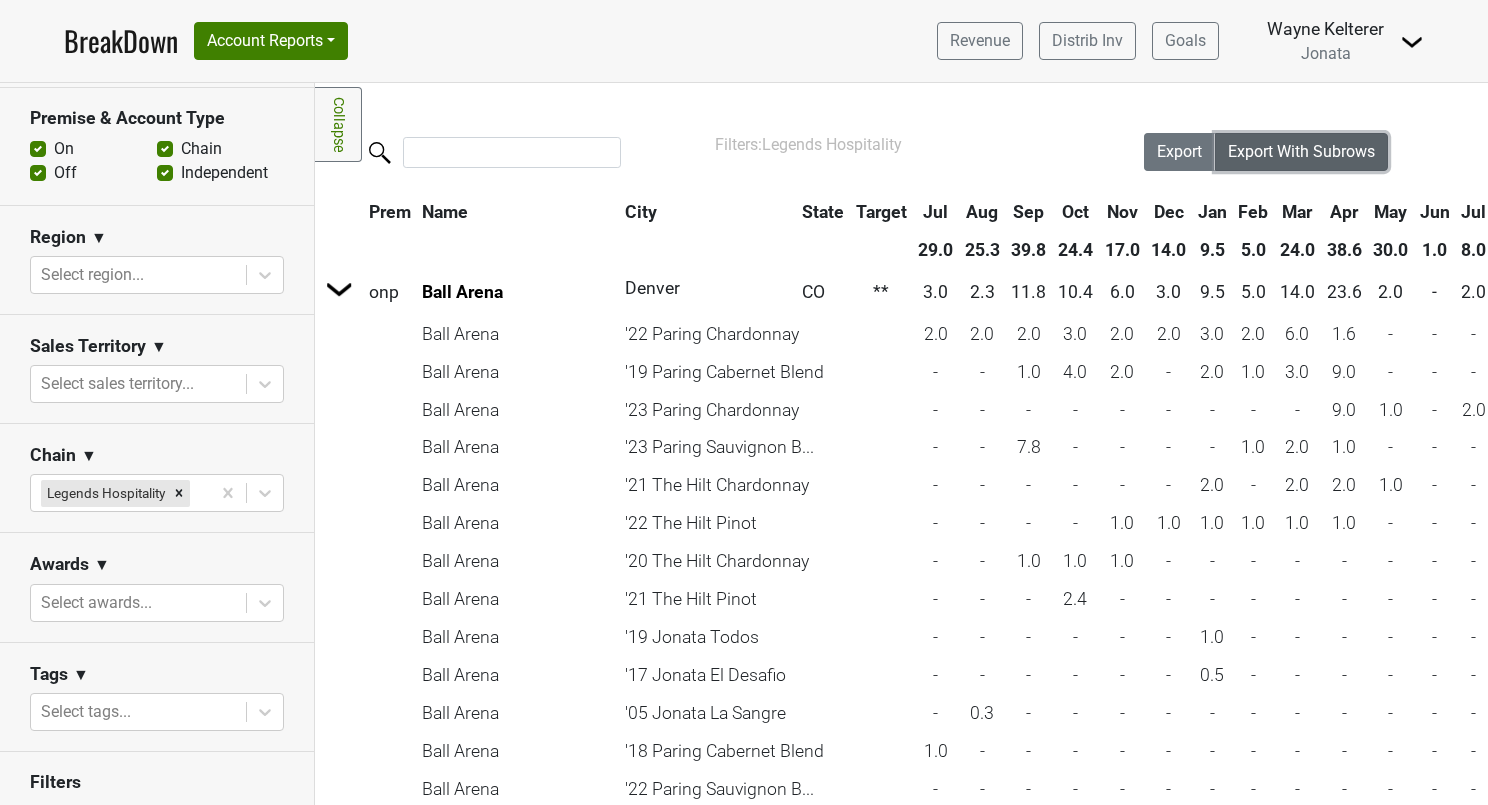 click on "Export With Subrows" at bounding box center [1301, 152] 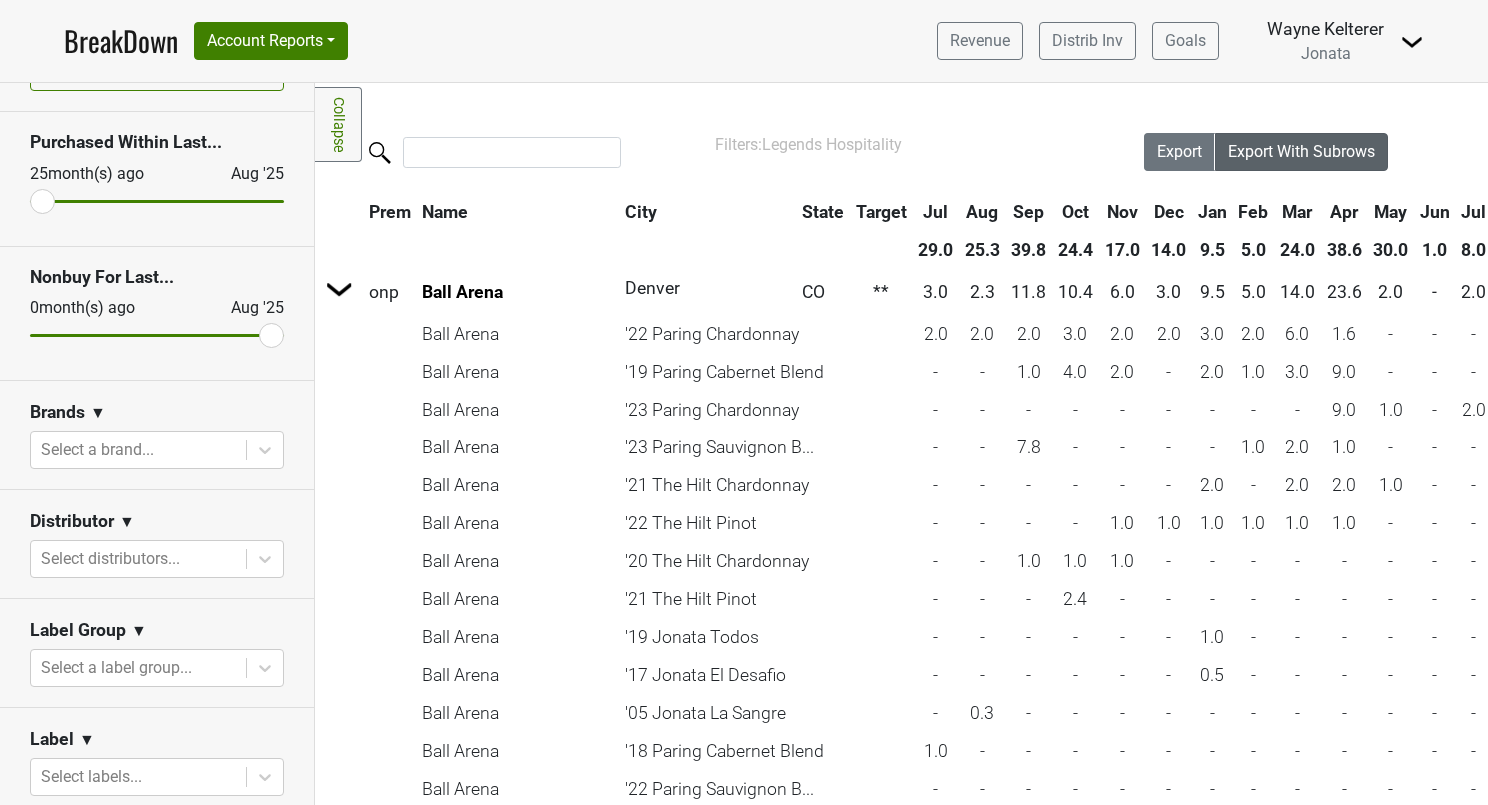 scroll, scrollTop: 0, scrollLeft: 0, axis: both 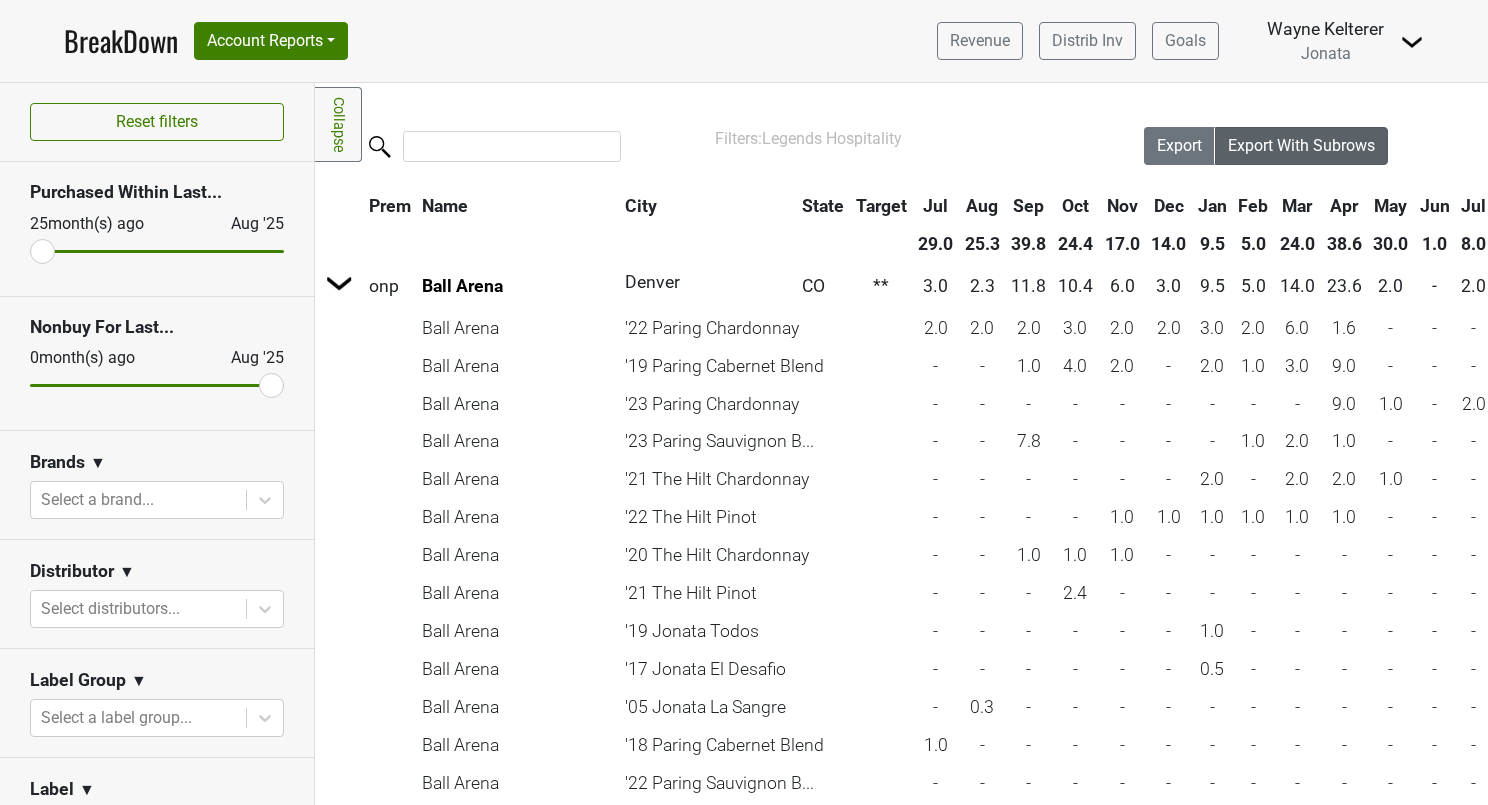click at bounding box center (340, 283) 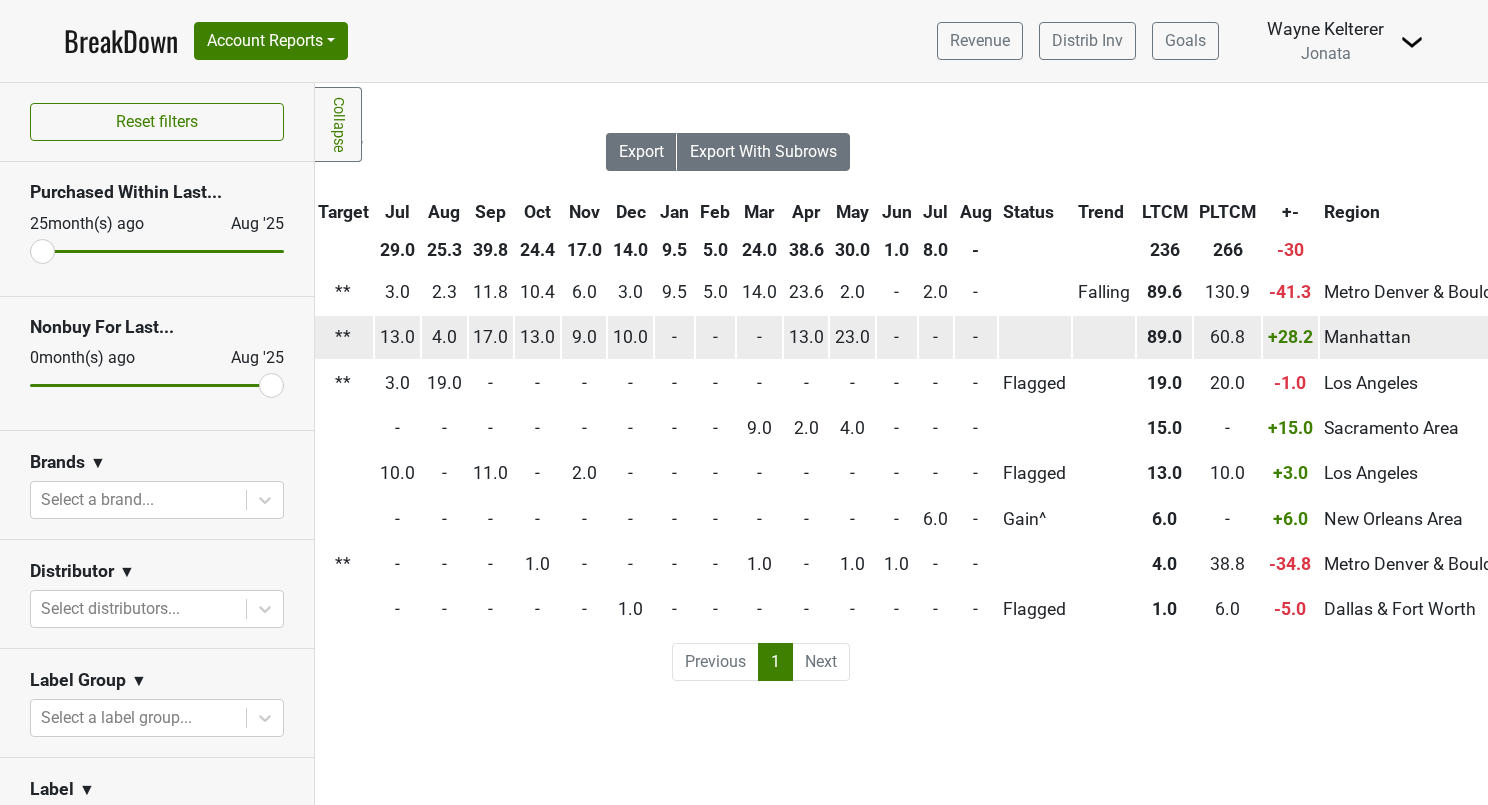 scroll, scrollTop: 0, scrollLeft: 0, axis: both 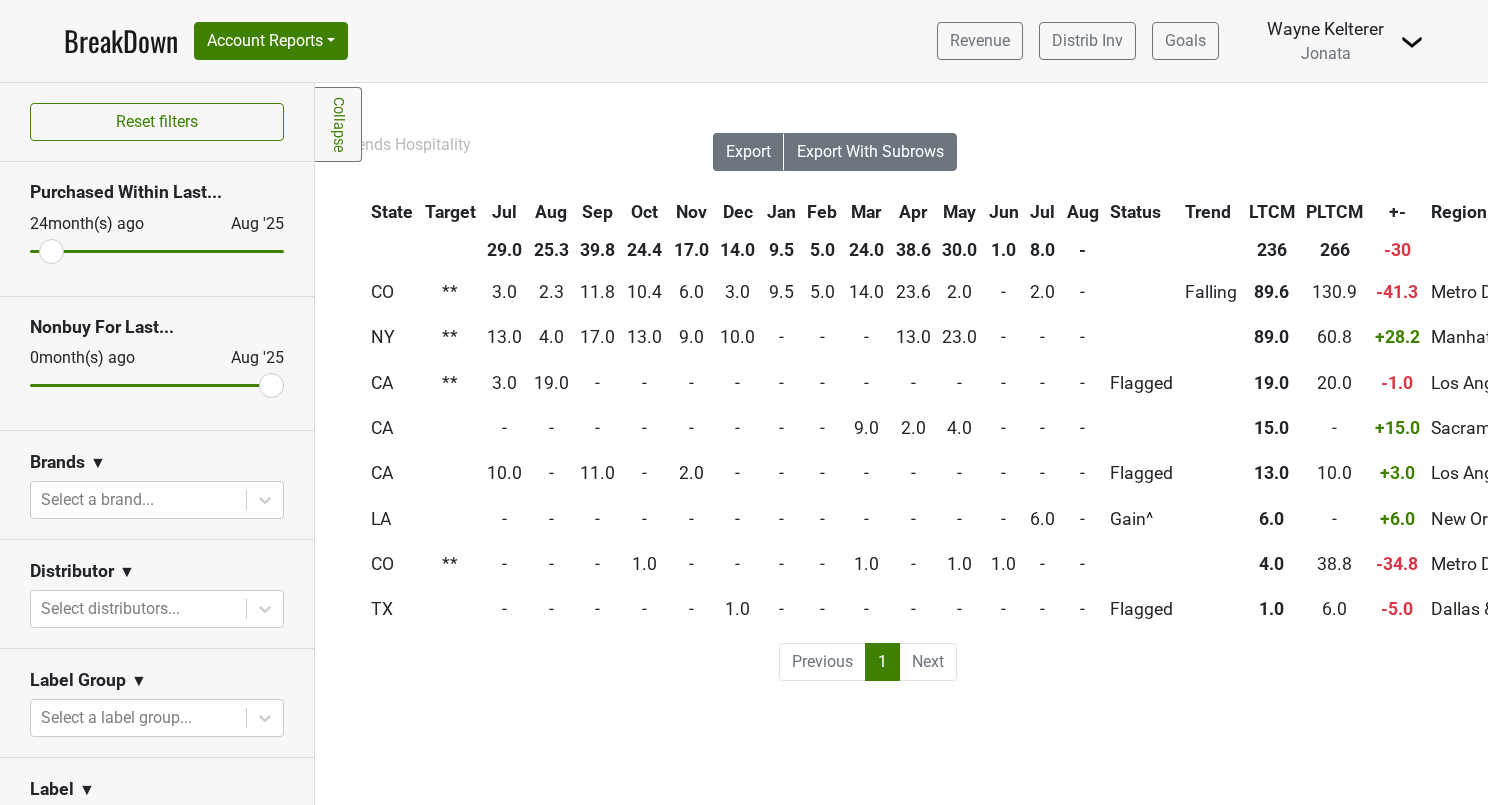 click at bounding box center (157, 251) 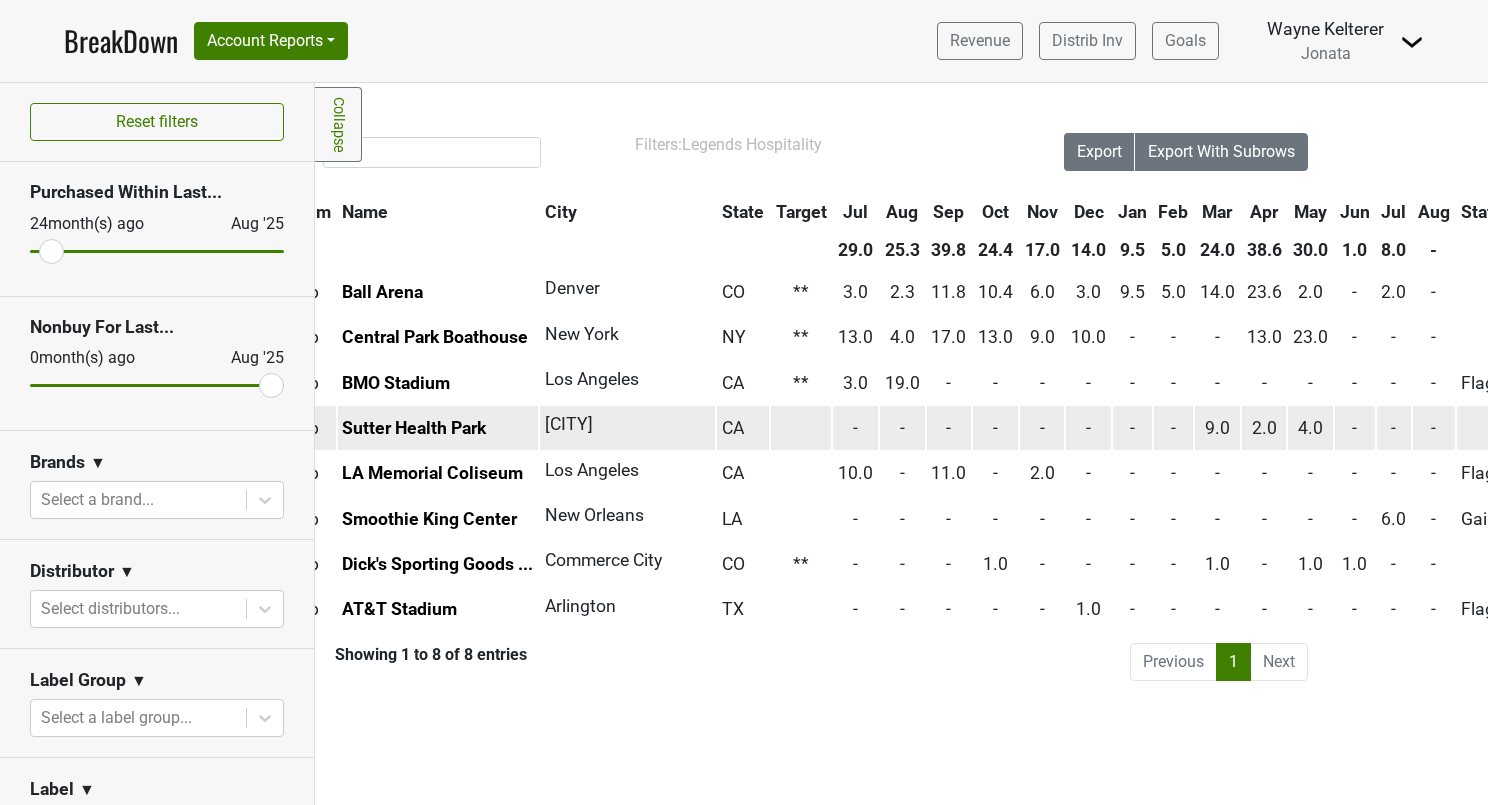scroll, scrollTop: 0, scrollLeft: 0, axis: both 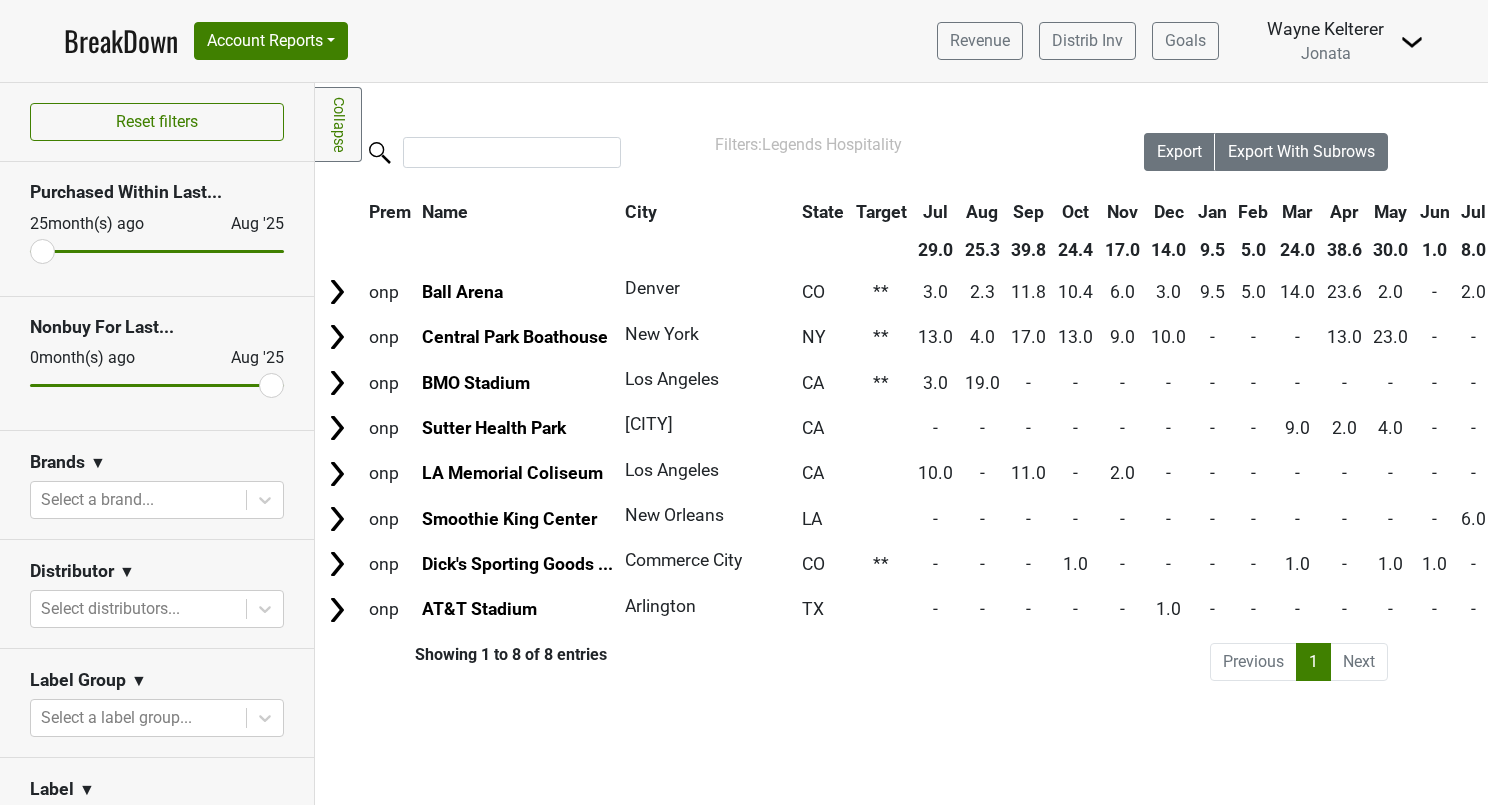 drag, startPoint x: 49, startPoint y: 253, endPoint x: 16, endPoint y: 255, distance: 33.06055 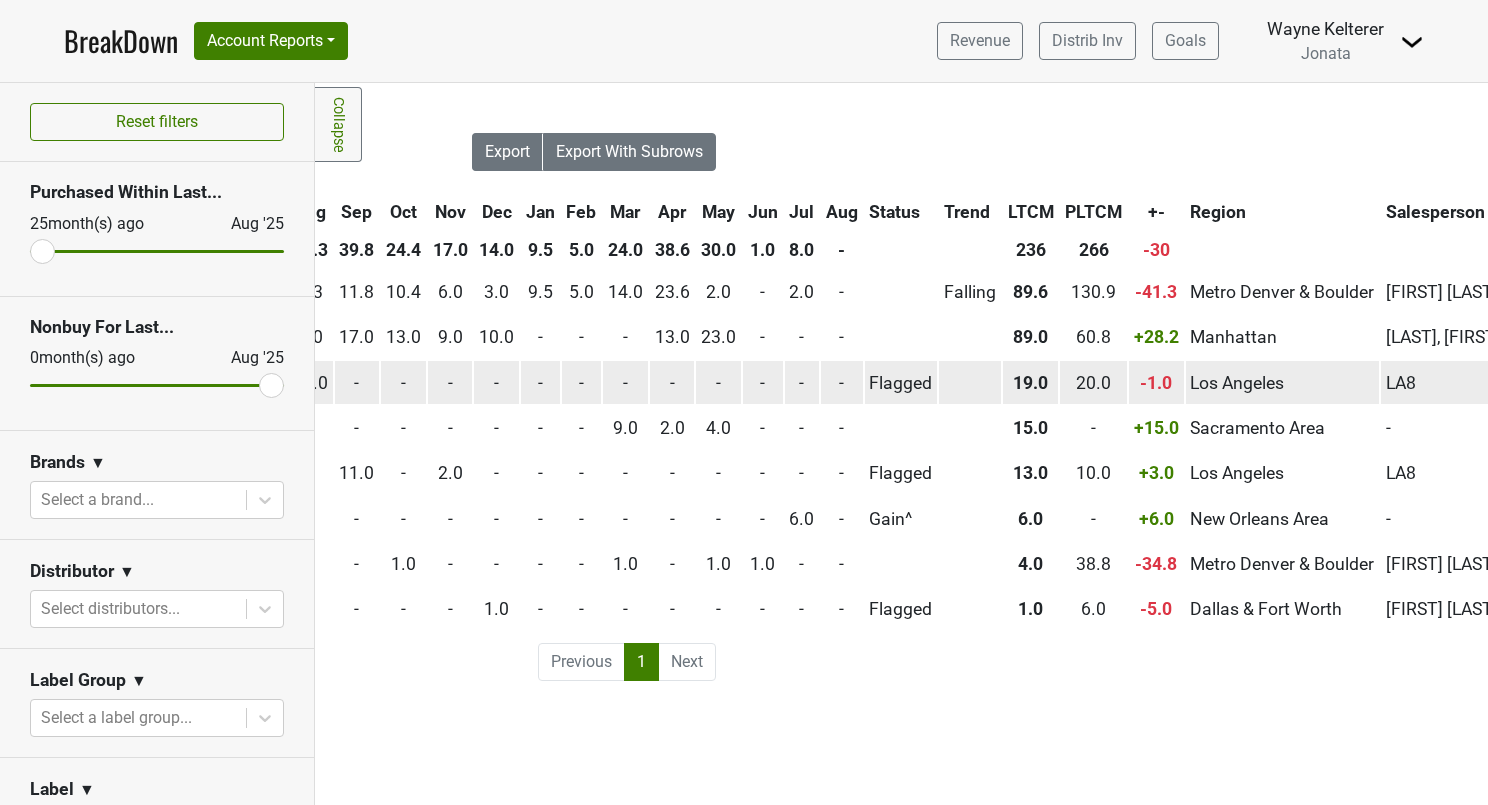 scroll, scrollTop: 0, scrollLeft: 669, axis: horizontal 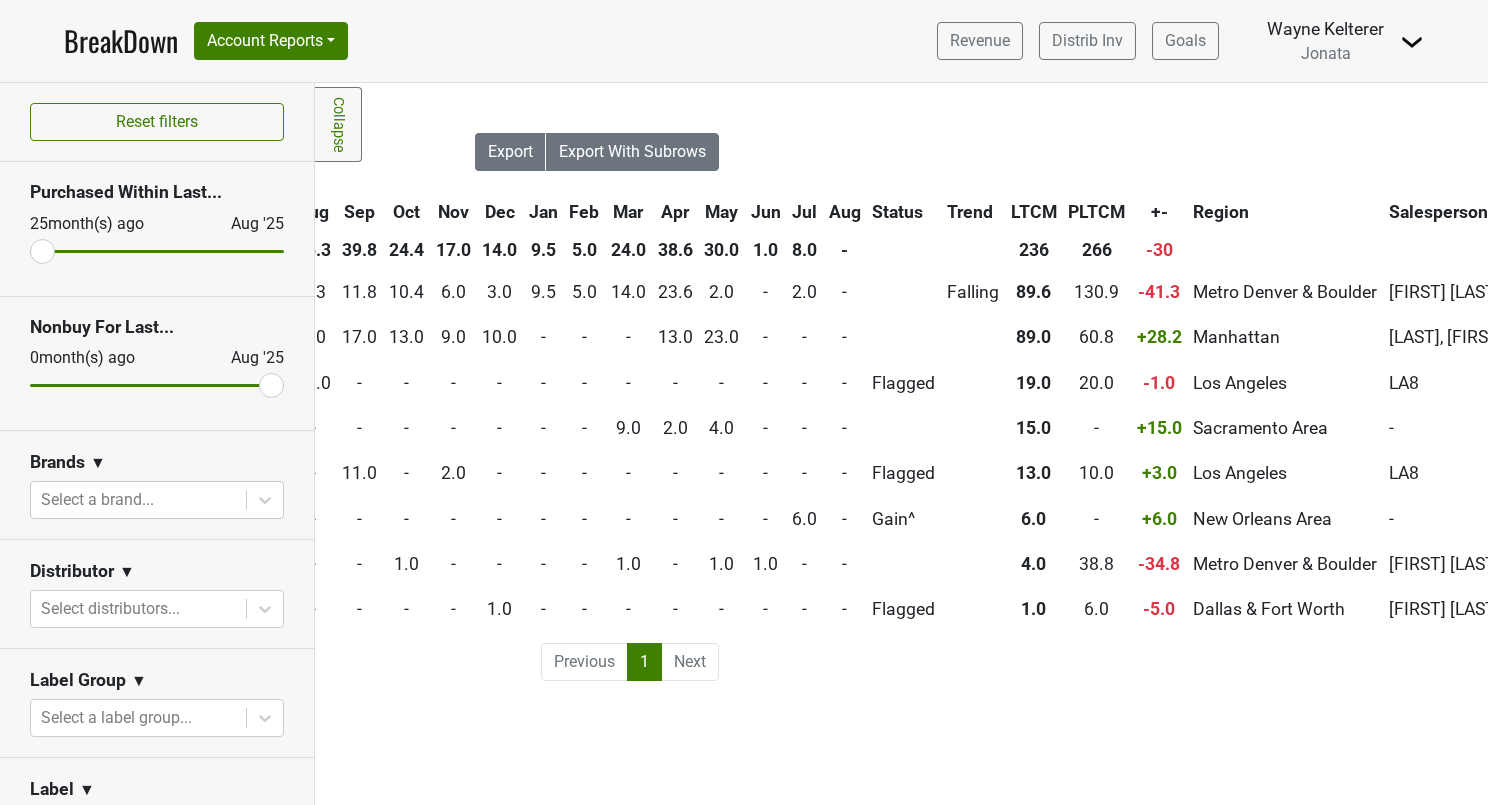 click on "236" at bounding box center [1034, 250] 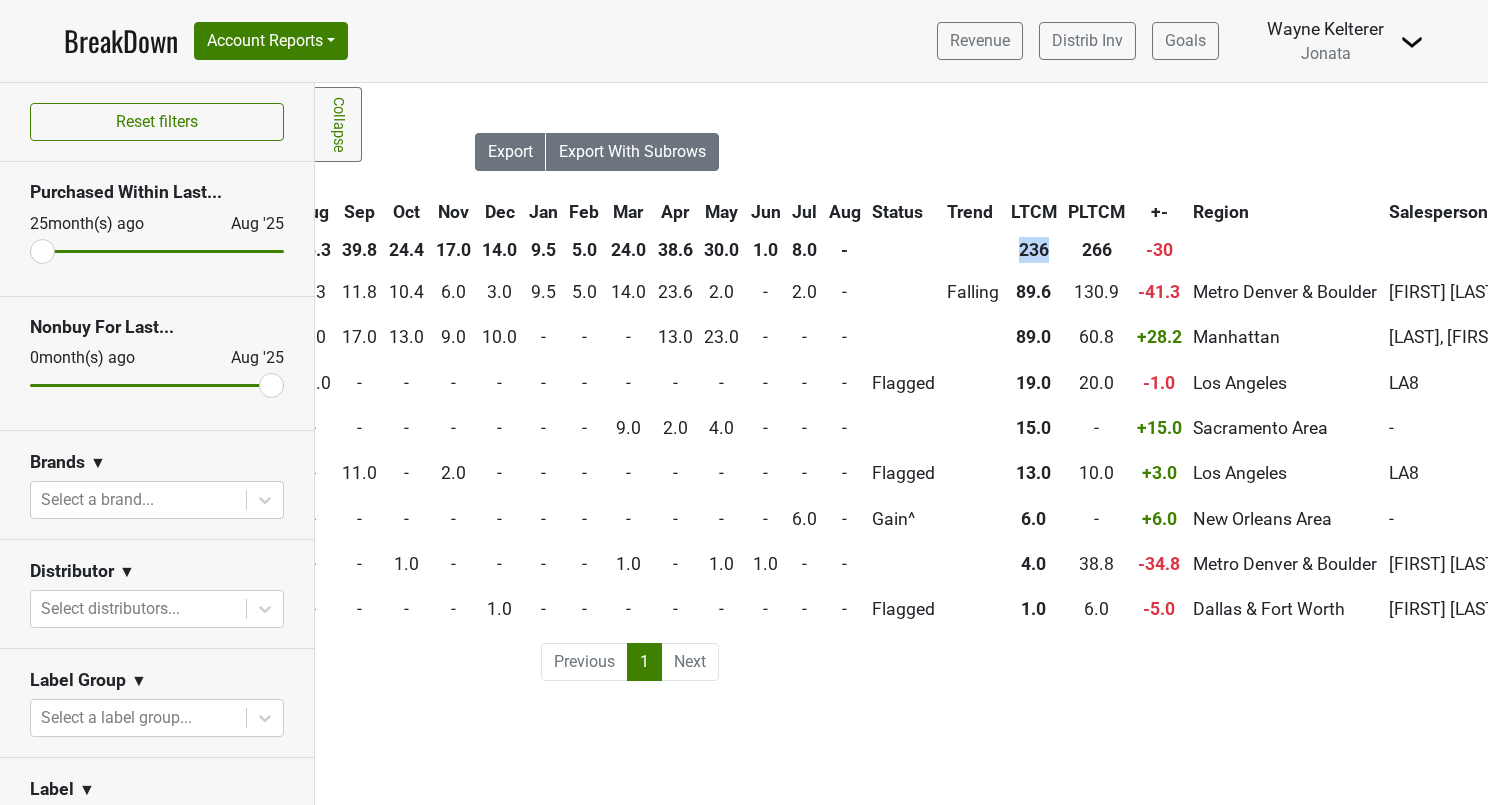 click on "236" at bounding box center [1034, 250] 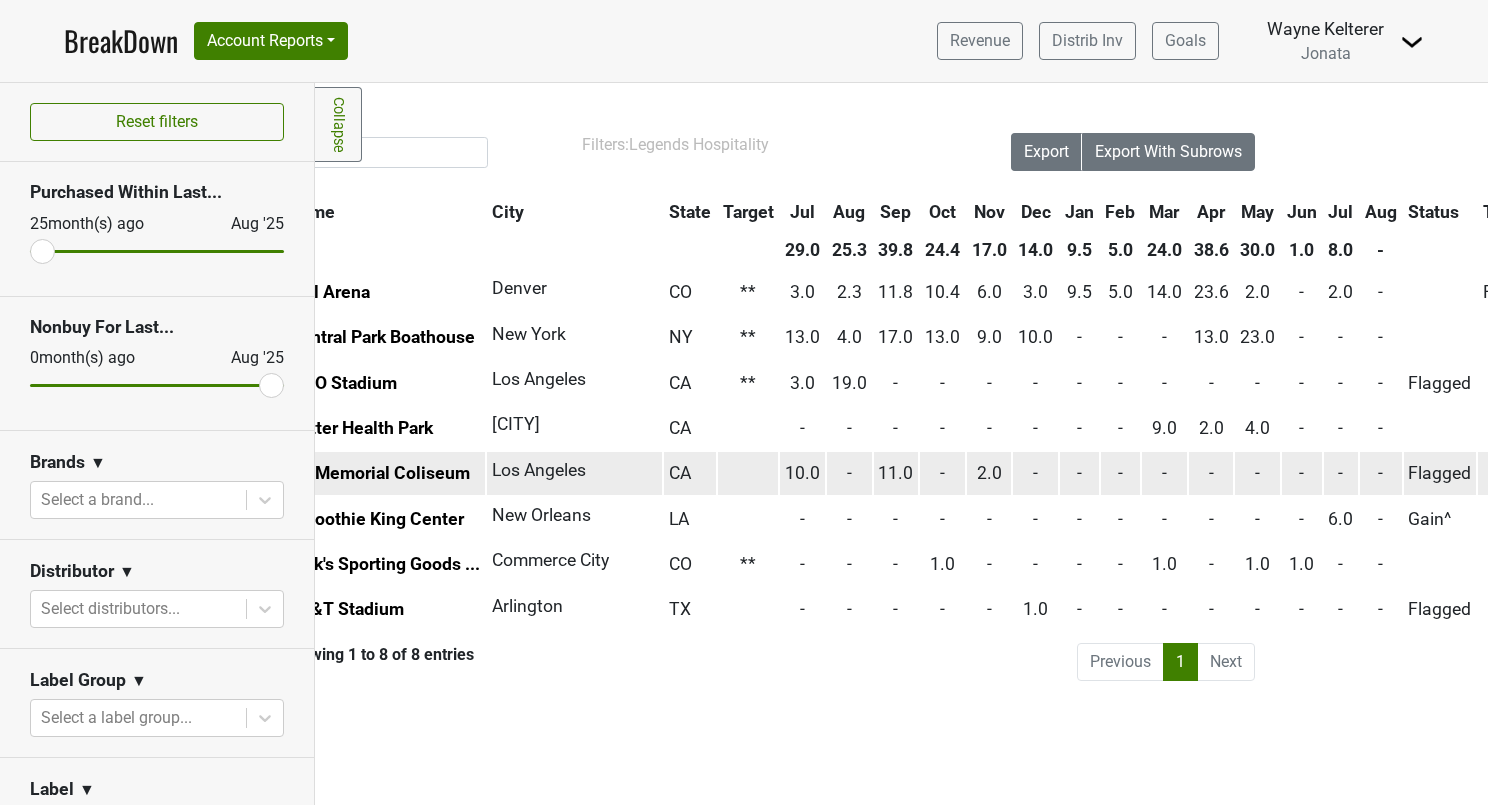 scroll, scrollTop: 0, scrollLeft: 0, axis: both 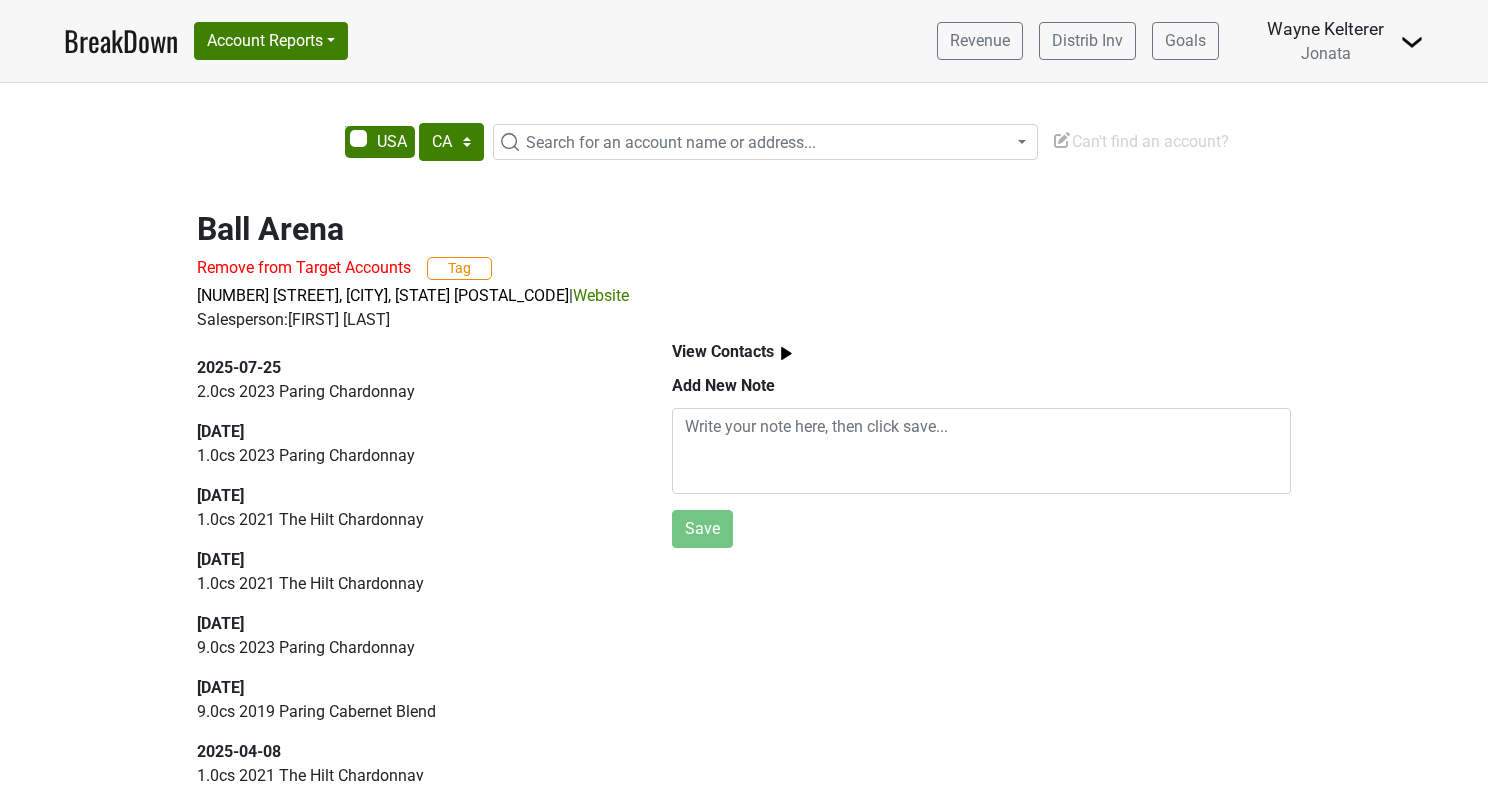 select on "CA" 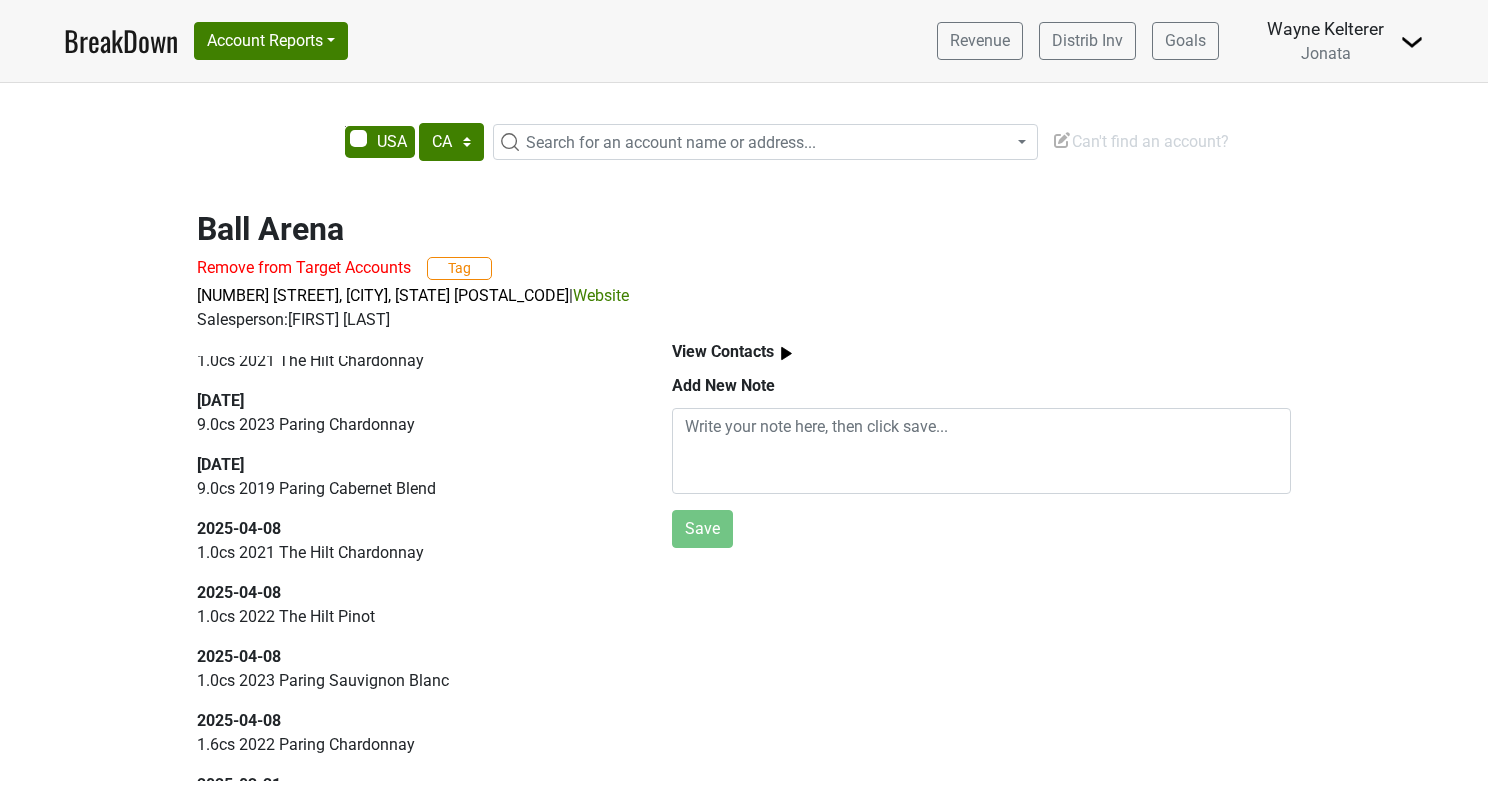 scroll, scrollTop: 0, scrollLeft: 0, axis: both 